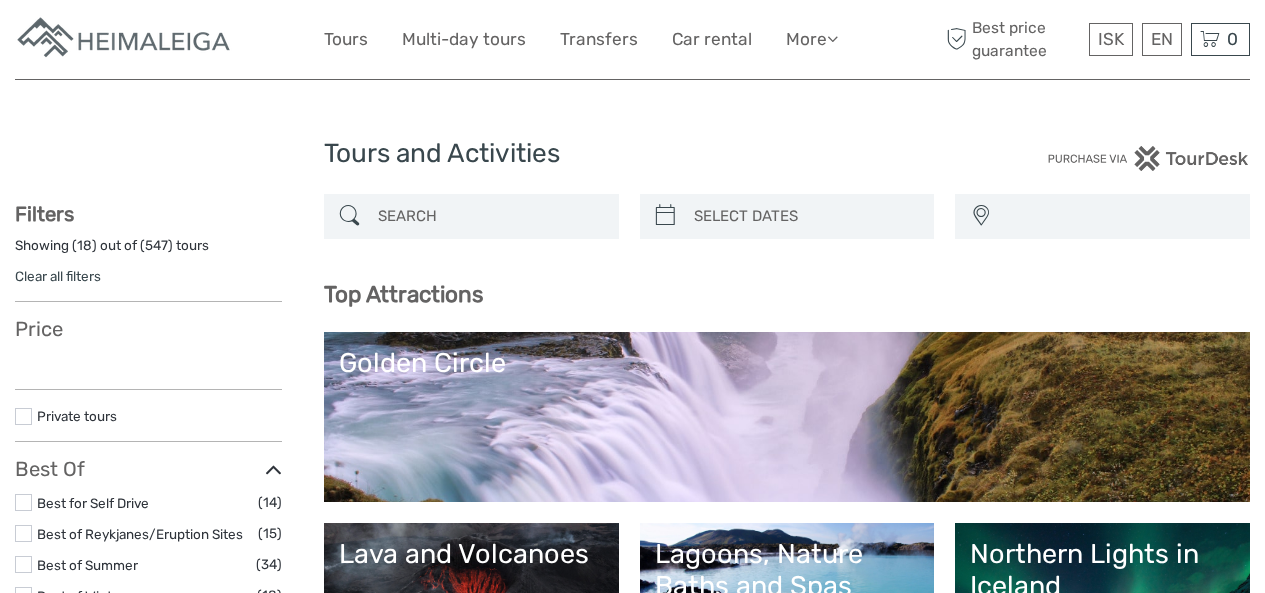 select 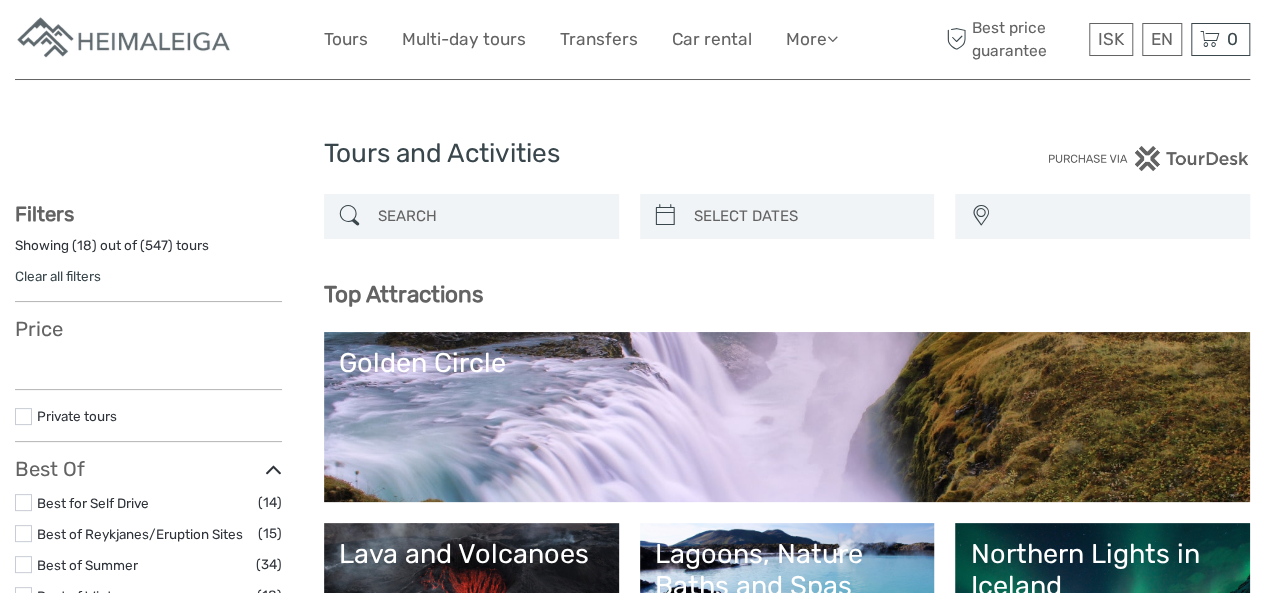 scroll, scrollTop: 0, scrollLeft: 0, axis: both 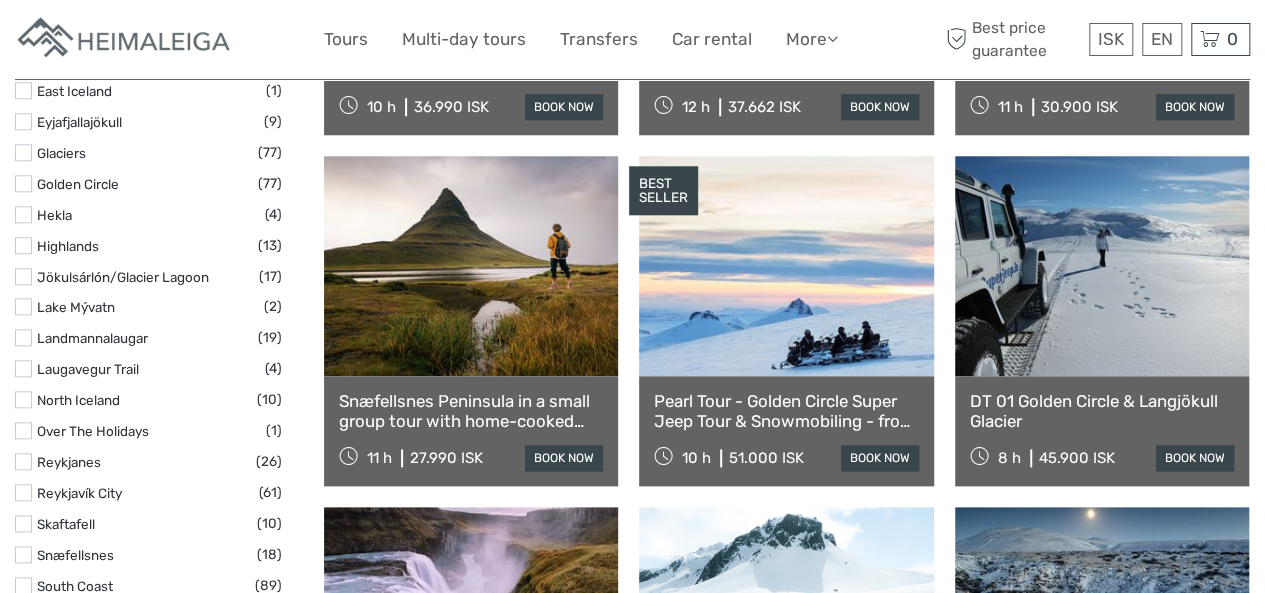 click at bounding box center [471, 266] 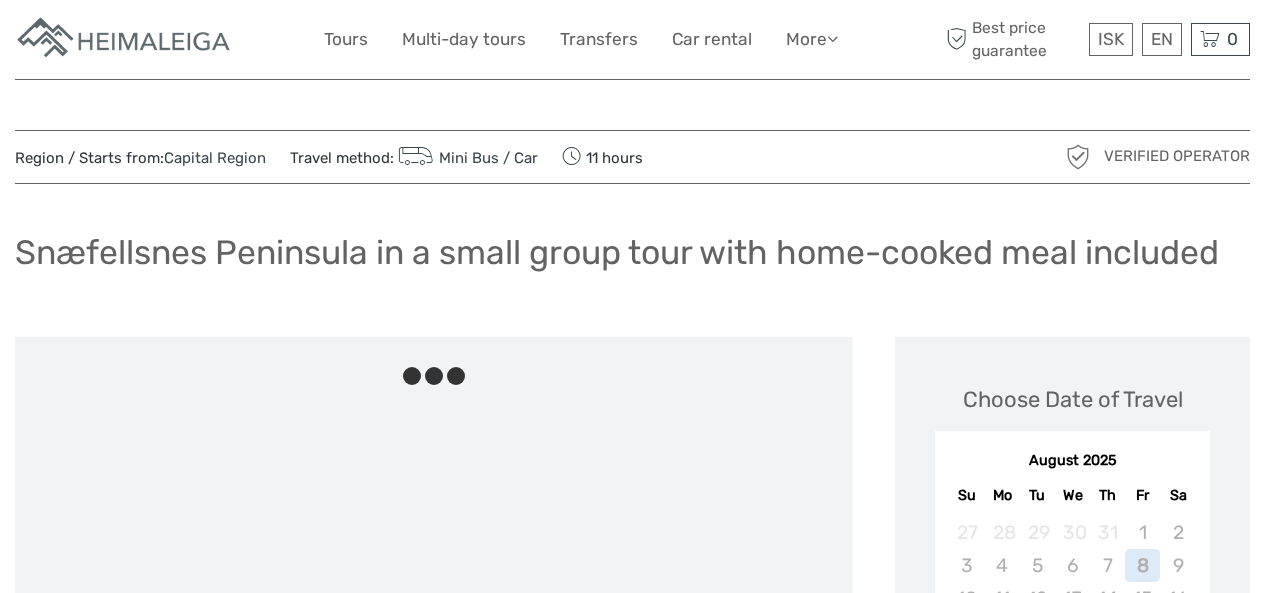 scroll, scrollTop: 0, scrollLeft: 0, axis: both 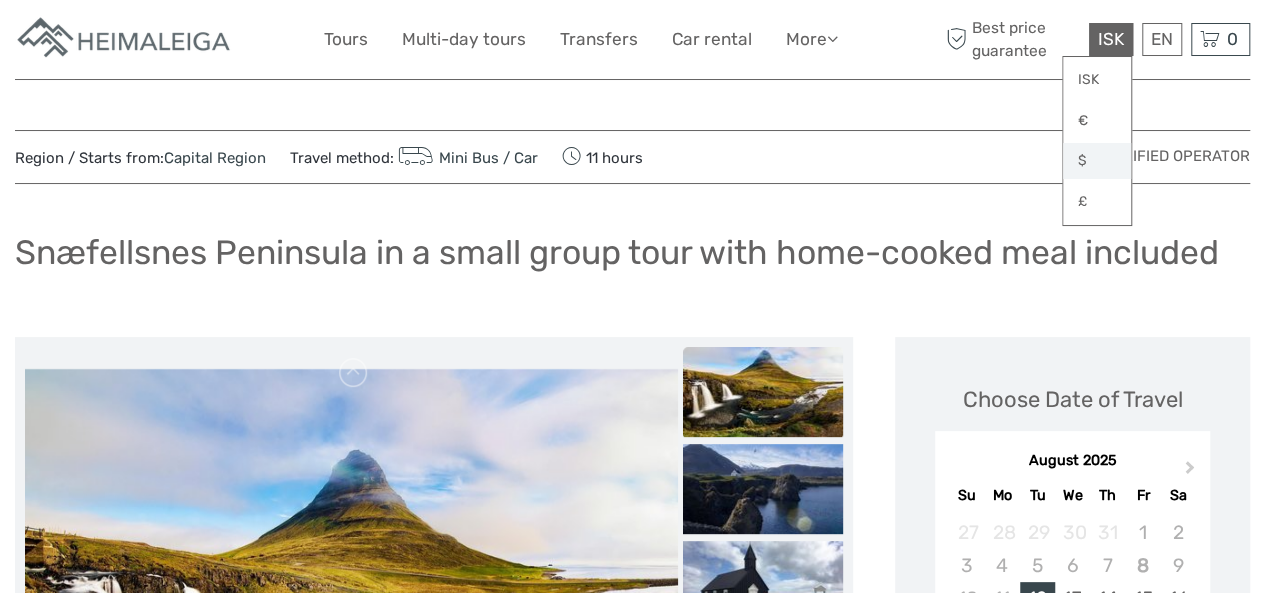 click on "$" at bounding box center (1097, 161) 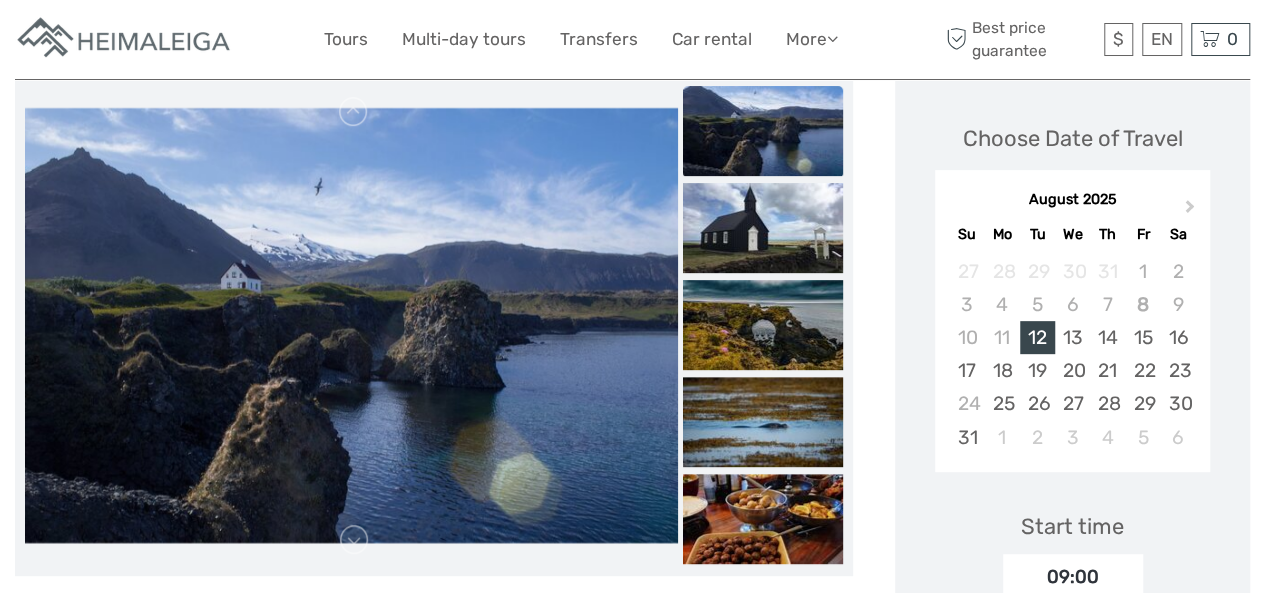 scroll, scrollTop: 280, scrollLeft: 0, axis: vertical 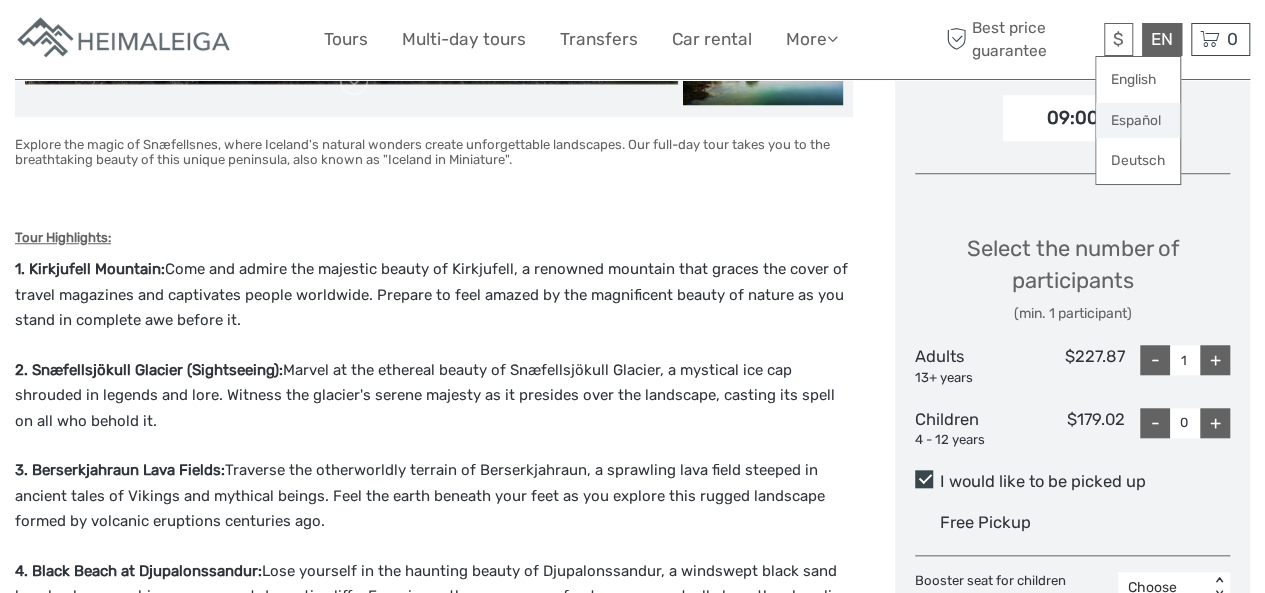 click on "Español" at bounding box center [1138, 121] 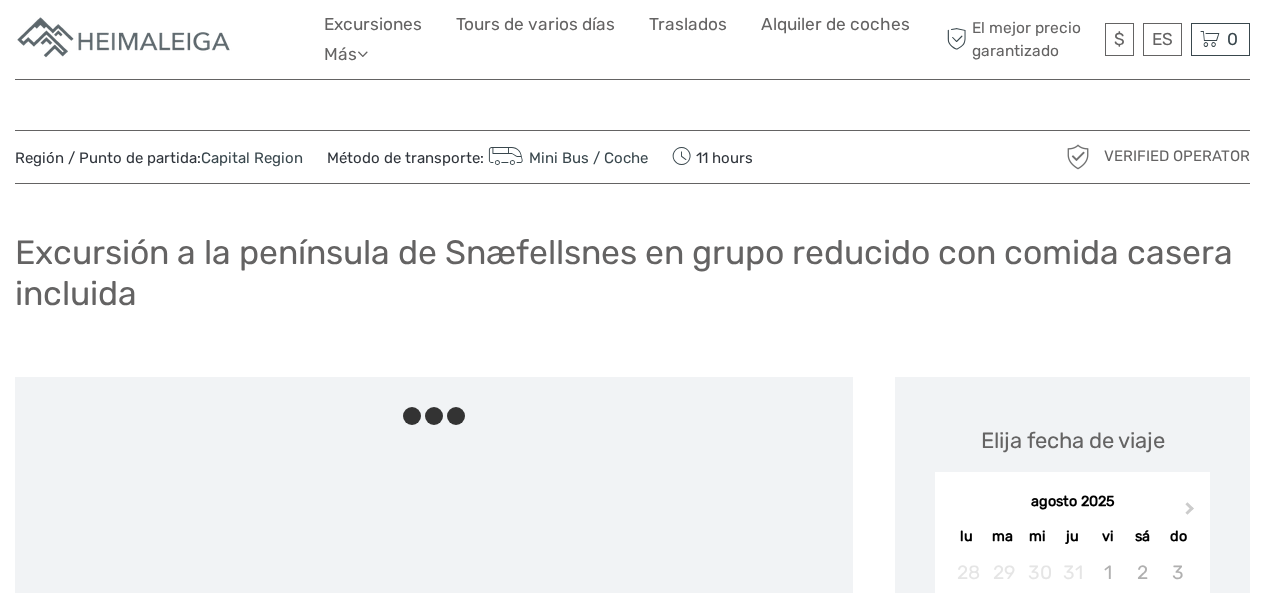 scroll, scrollTop: 0, scrollLeft: 0, axis: both 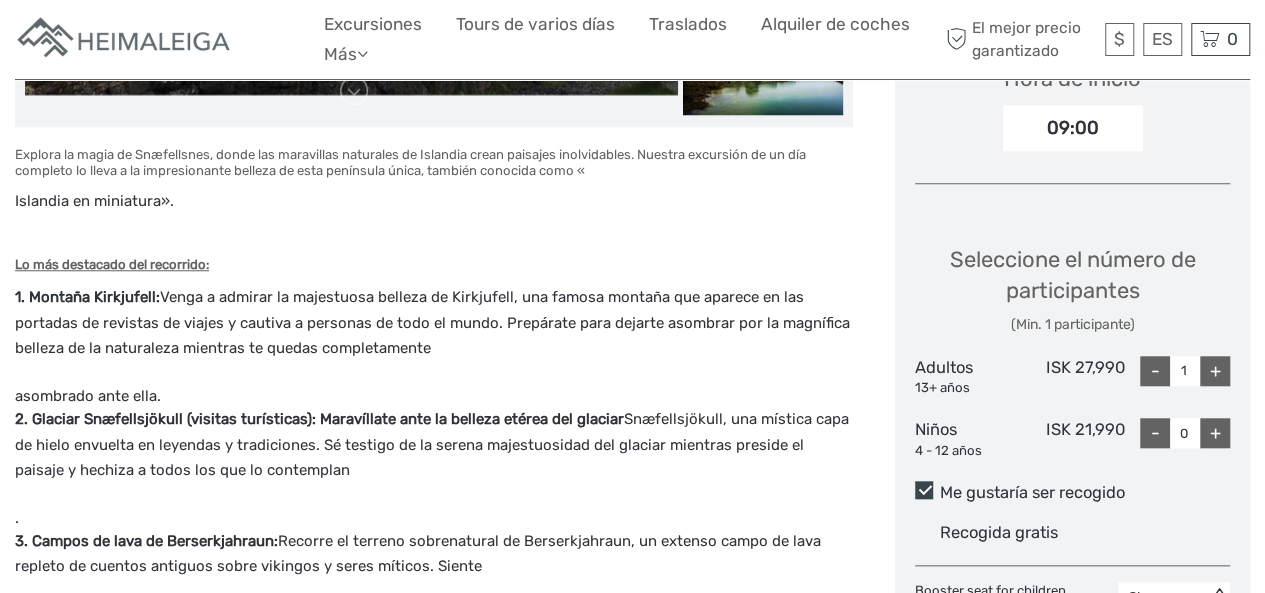 click on "+" at bounding box center [1215, 433] 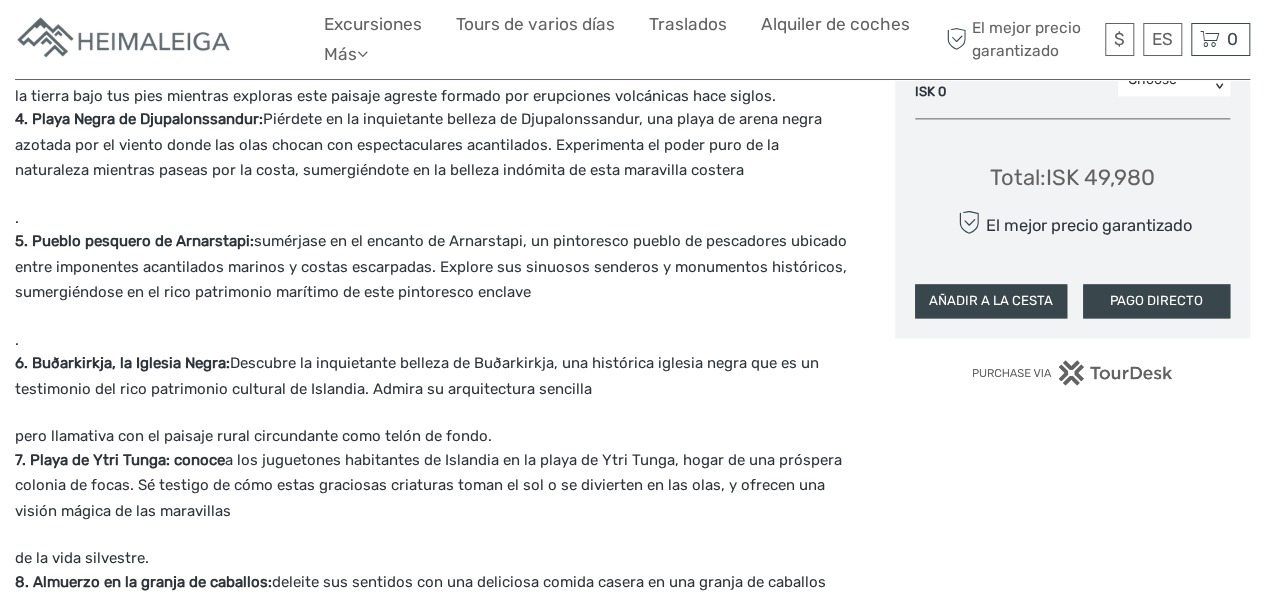 scroll, scrollTop: 1280, scrollLeft: 0, axis: vertical 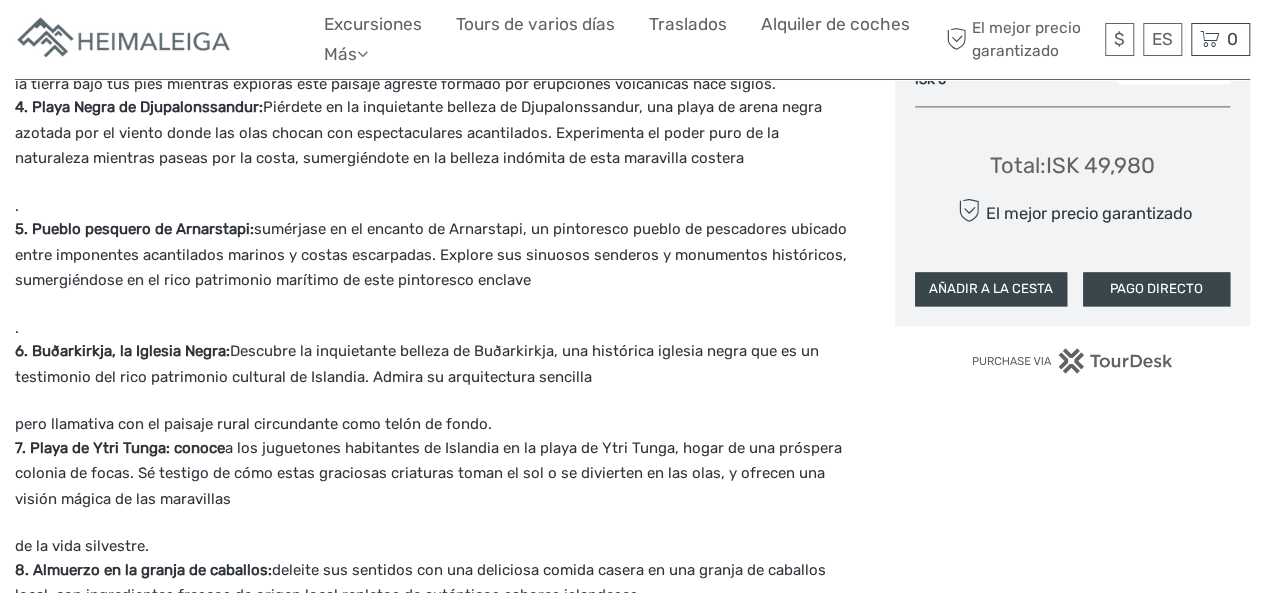 click on "AÑADIR A LA CESTA" at bounding box center [991, 289] 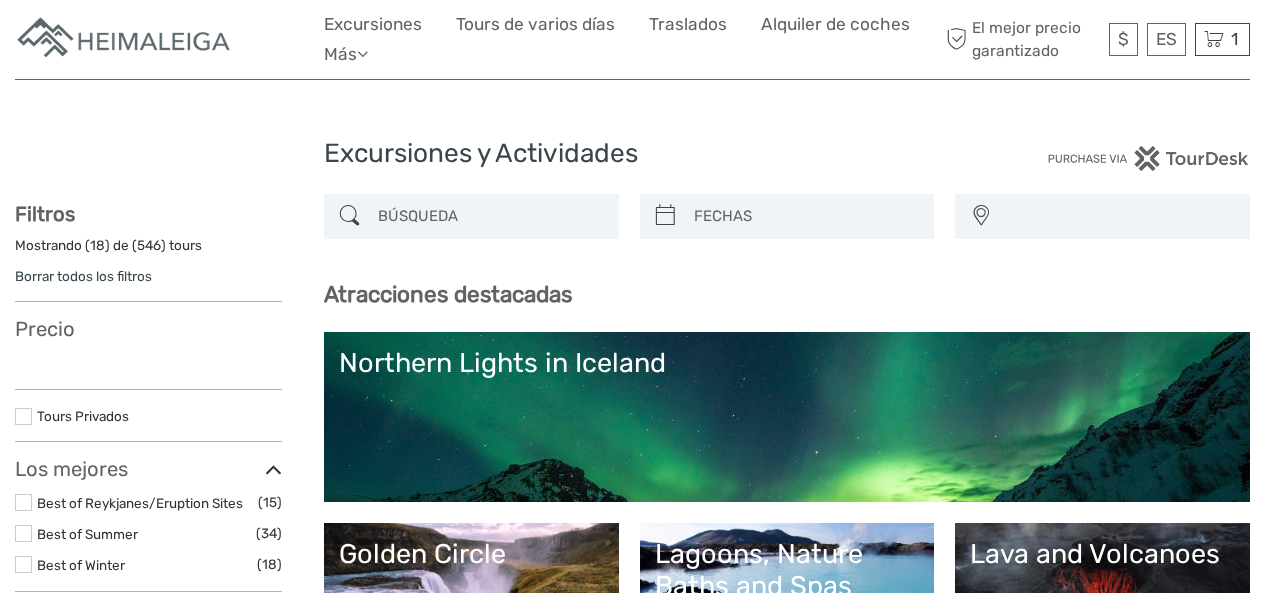 select 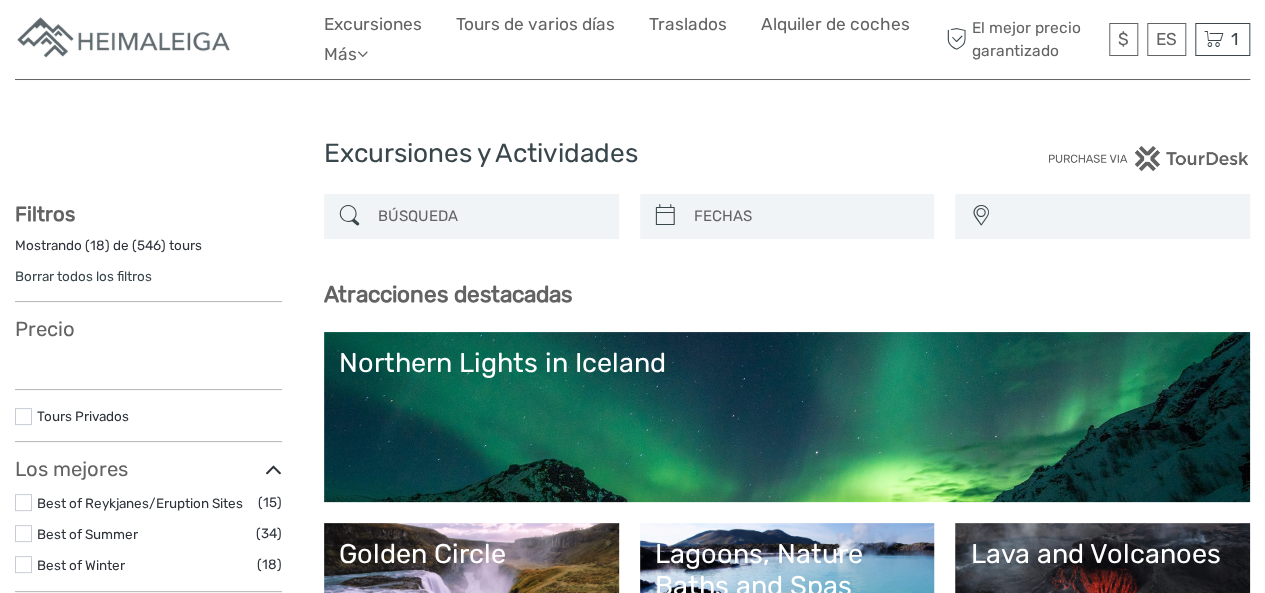 select 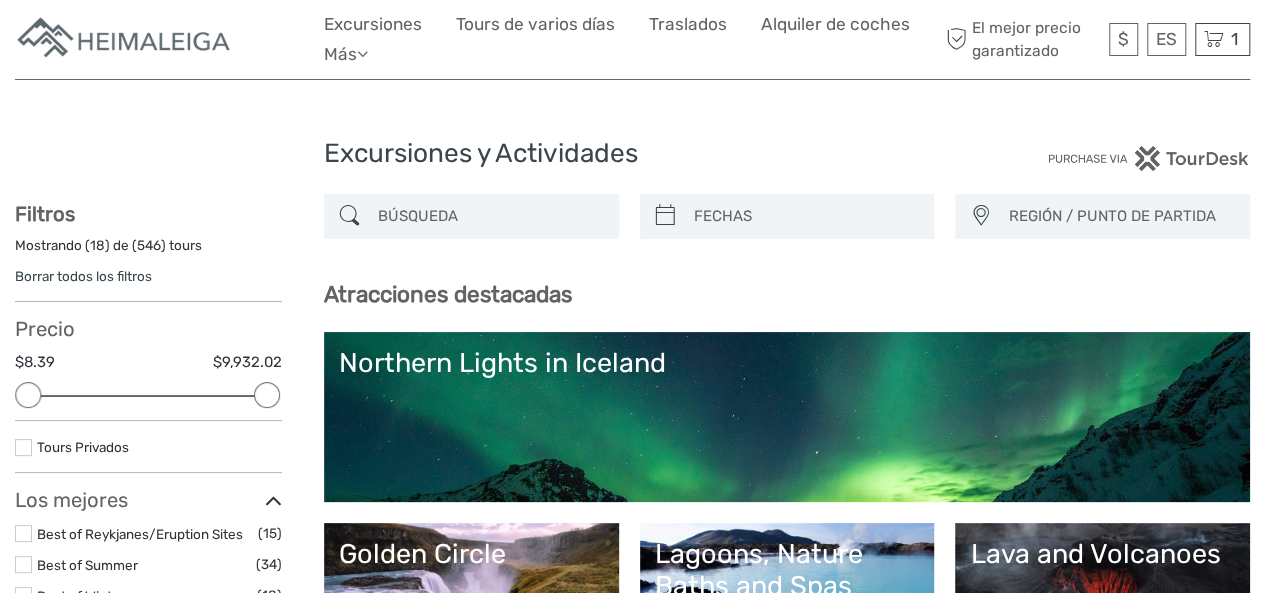 scroll, scrollTop: 0, scrollLeft: 0, axis: both 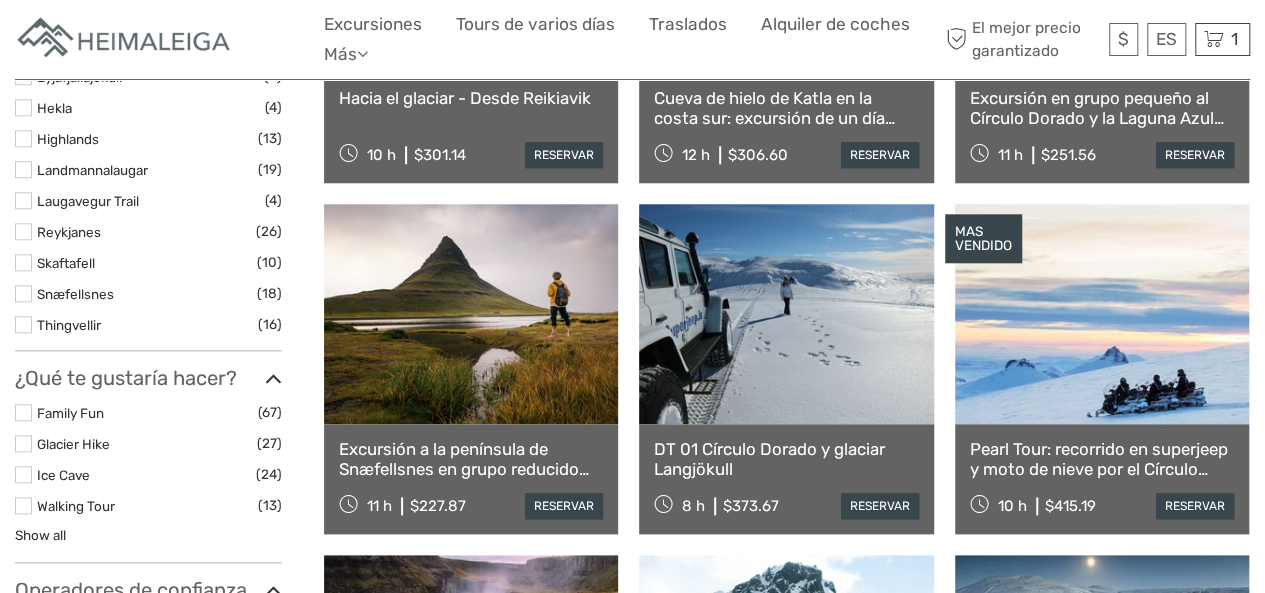 click at bounding box center (1102, 314) 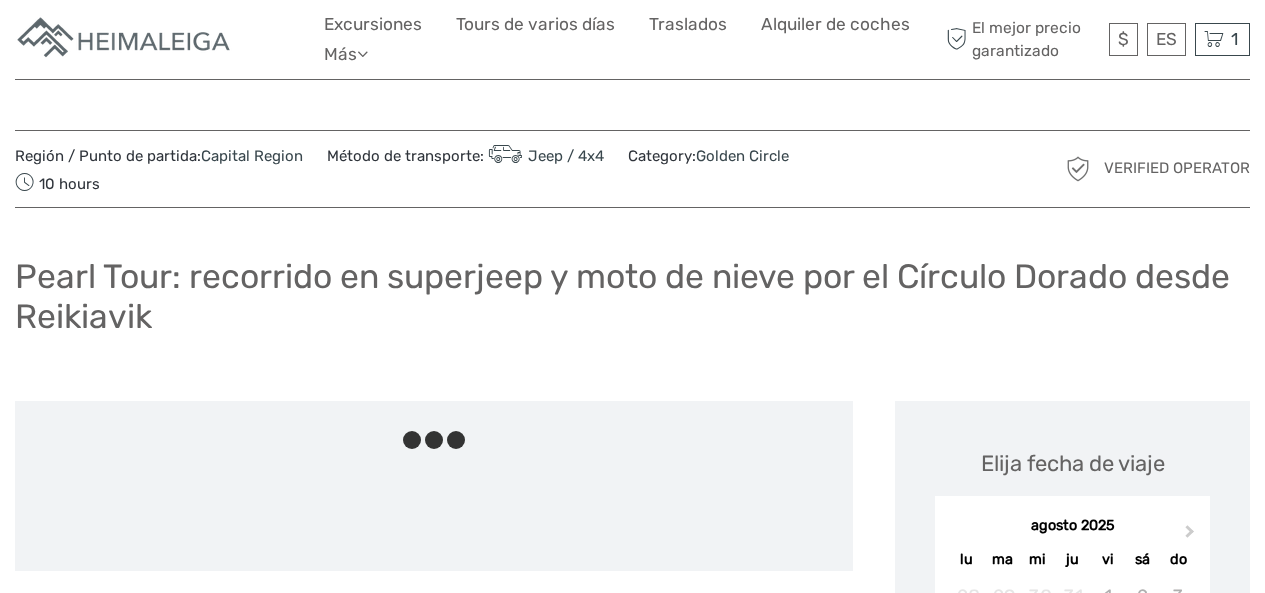 scroll, scrollTop: 0, scrollLeft: 0, axis: both 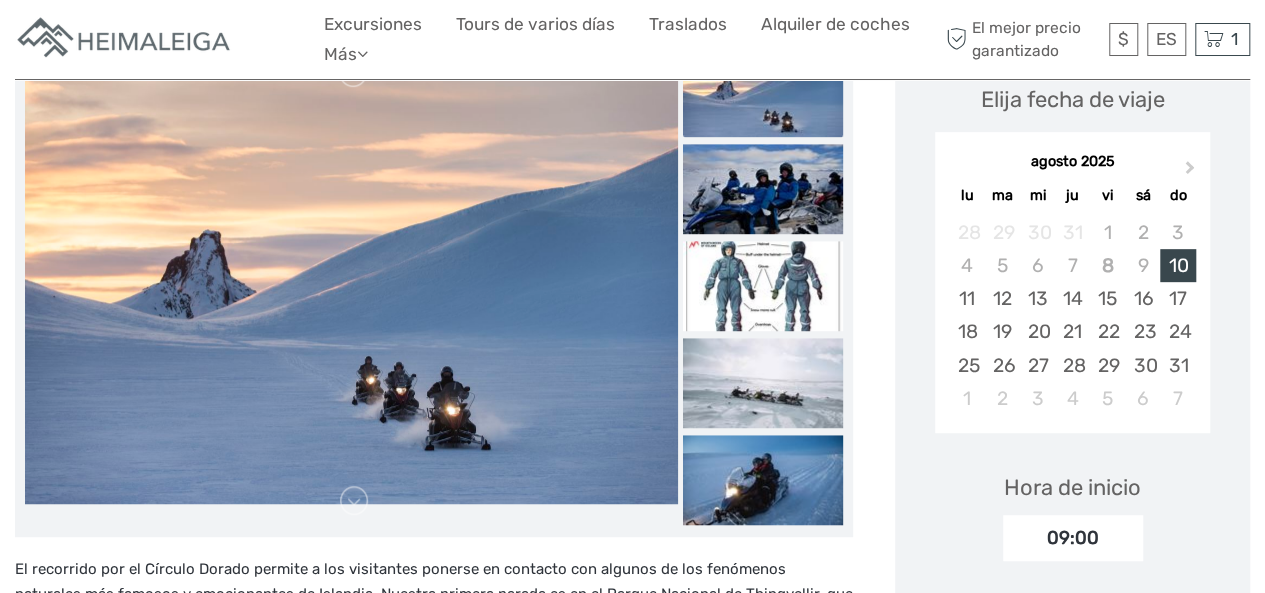 click at bounding box center (351, 286) 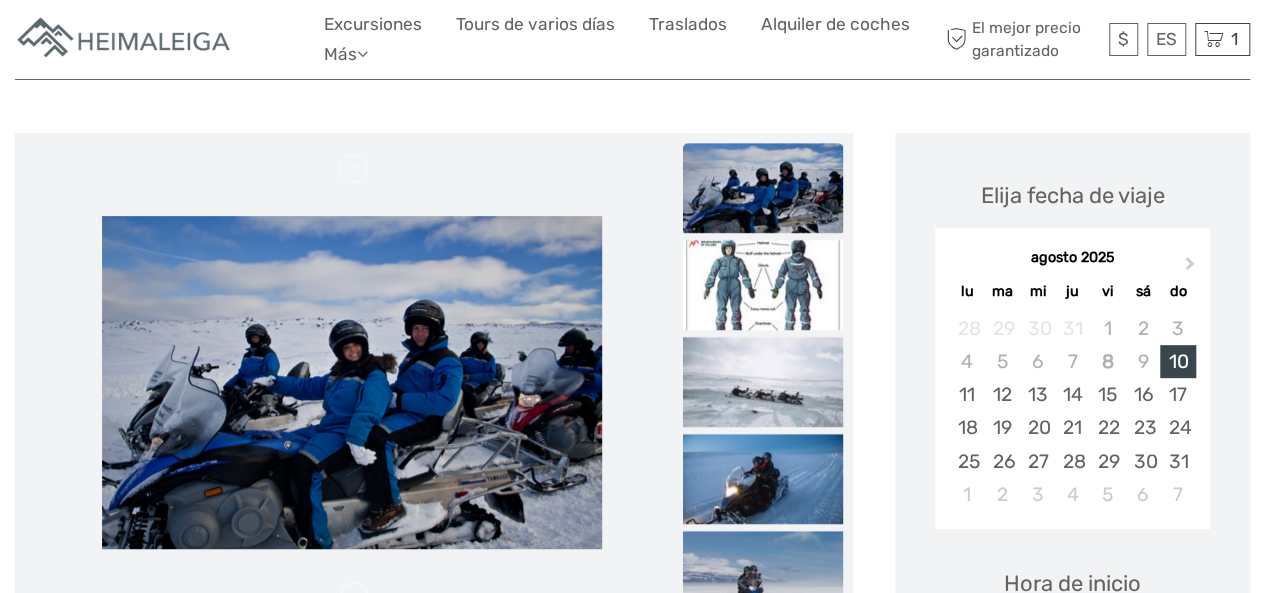 scroll, scrollTop: 299, scrollLeft: 0, axis: vertical 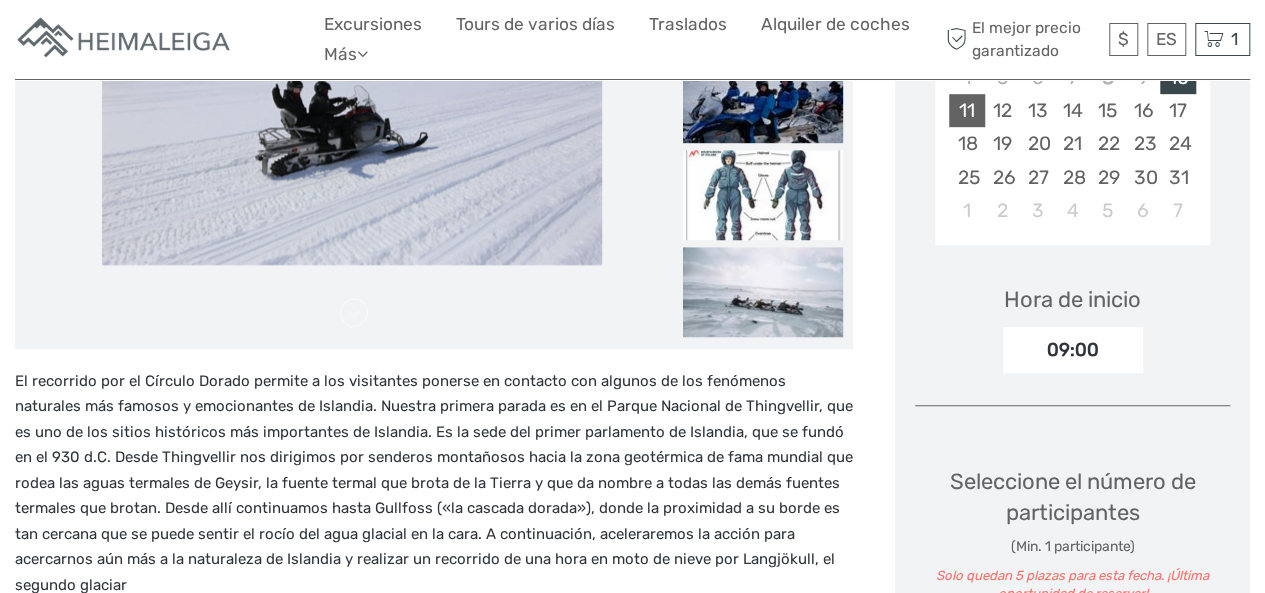 click on "11" at bounding box center (966, 110) 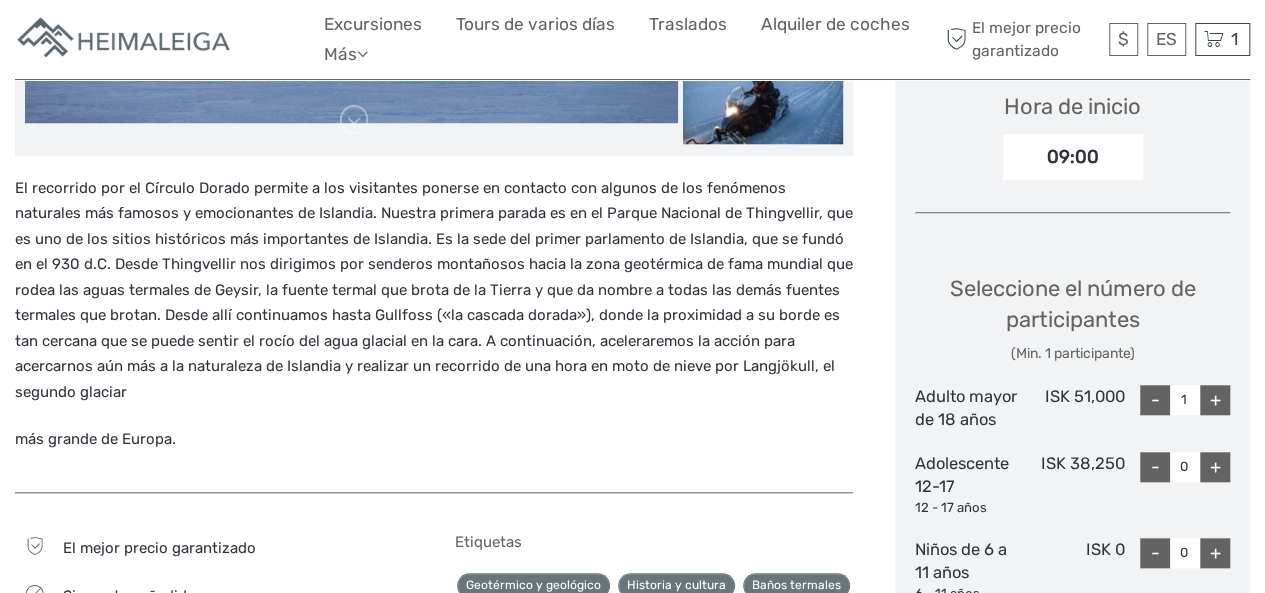 scroll, scrollTop: 752, scrollLeft: 0, axis: vertical 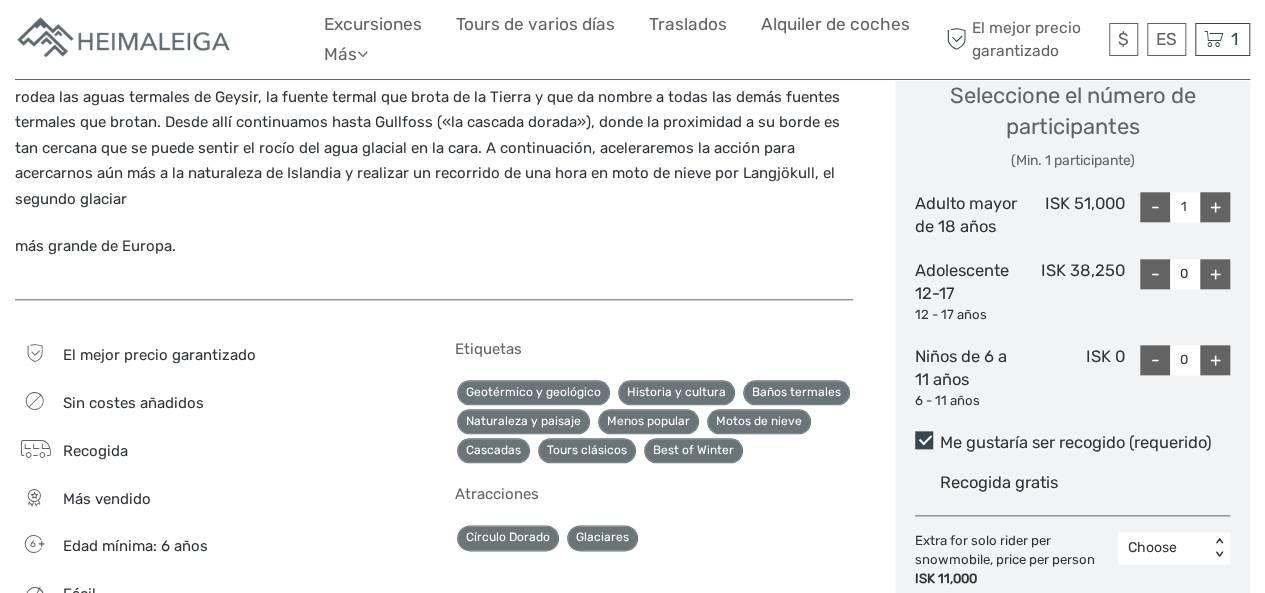 click on "+" at bounding box center (1215, 360) 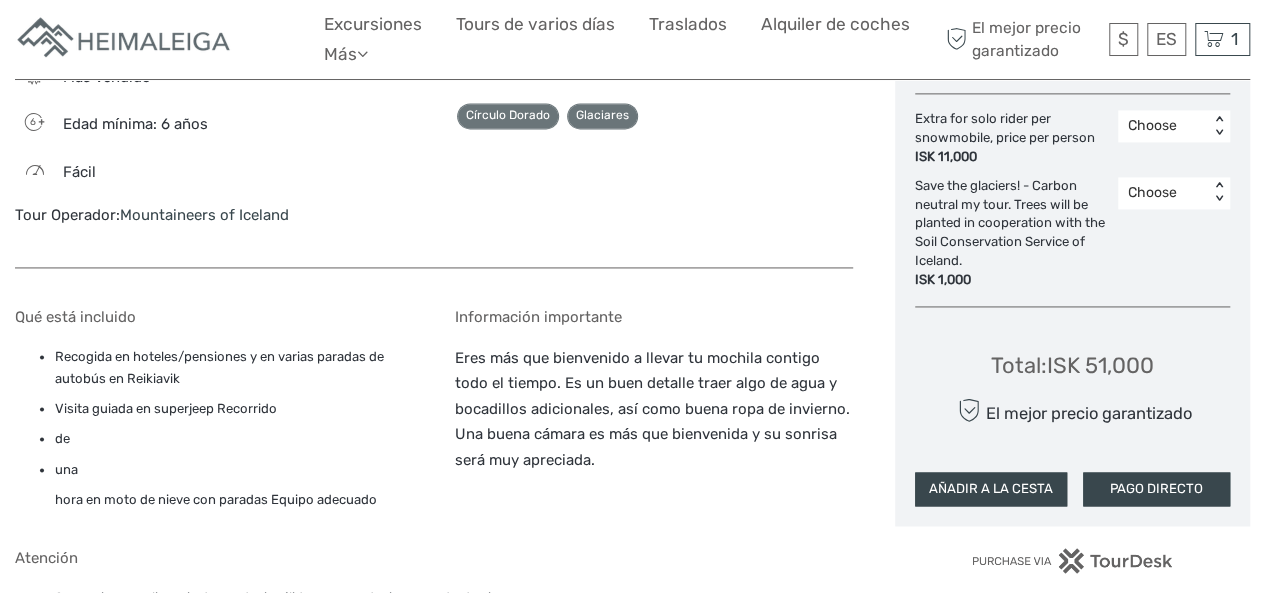 scroll, scrollTop: 1378, scrollLeft: 0, axis: vertical 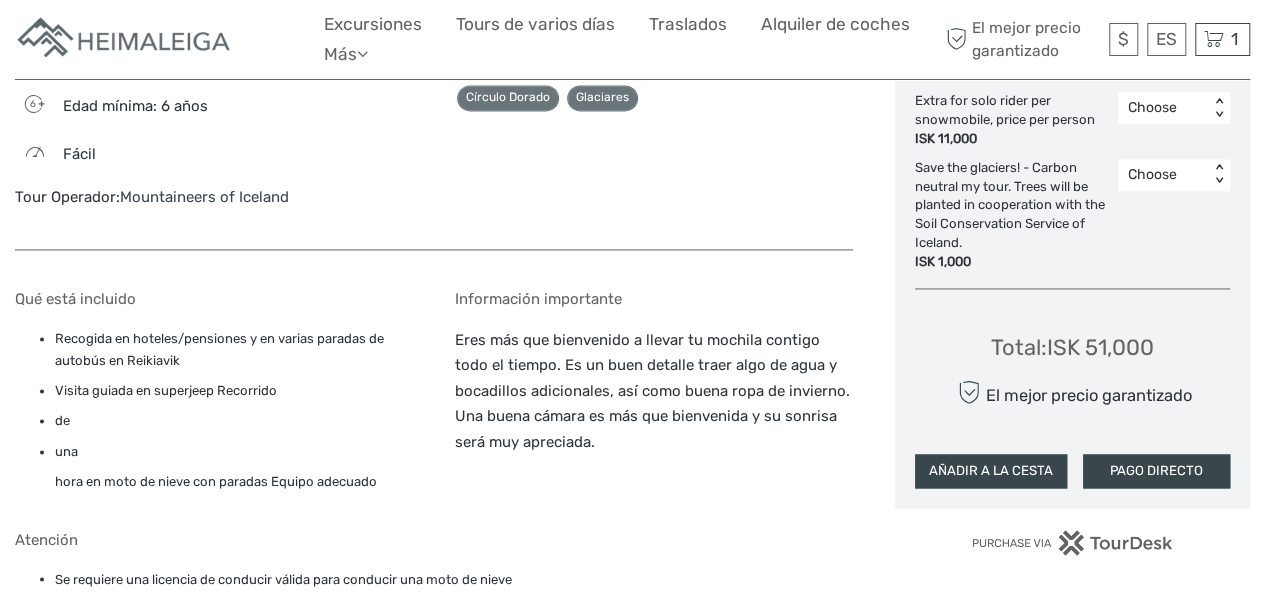 click on "AÑADIR A LA CESTA" at bounding box center [991, 471] 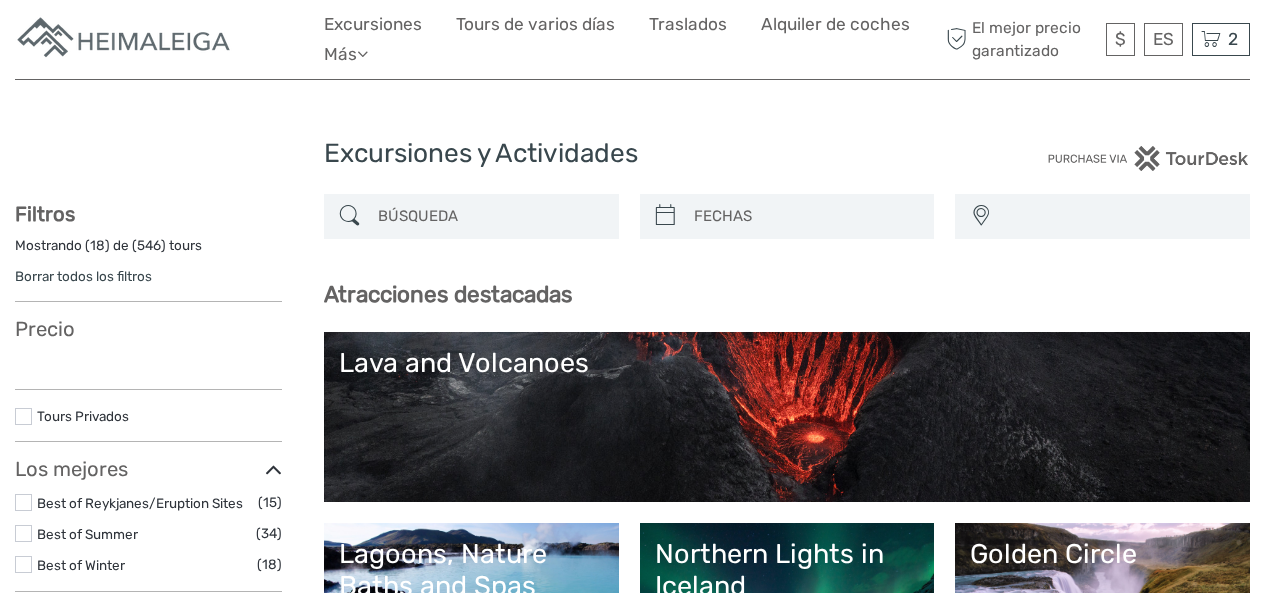 select 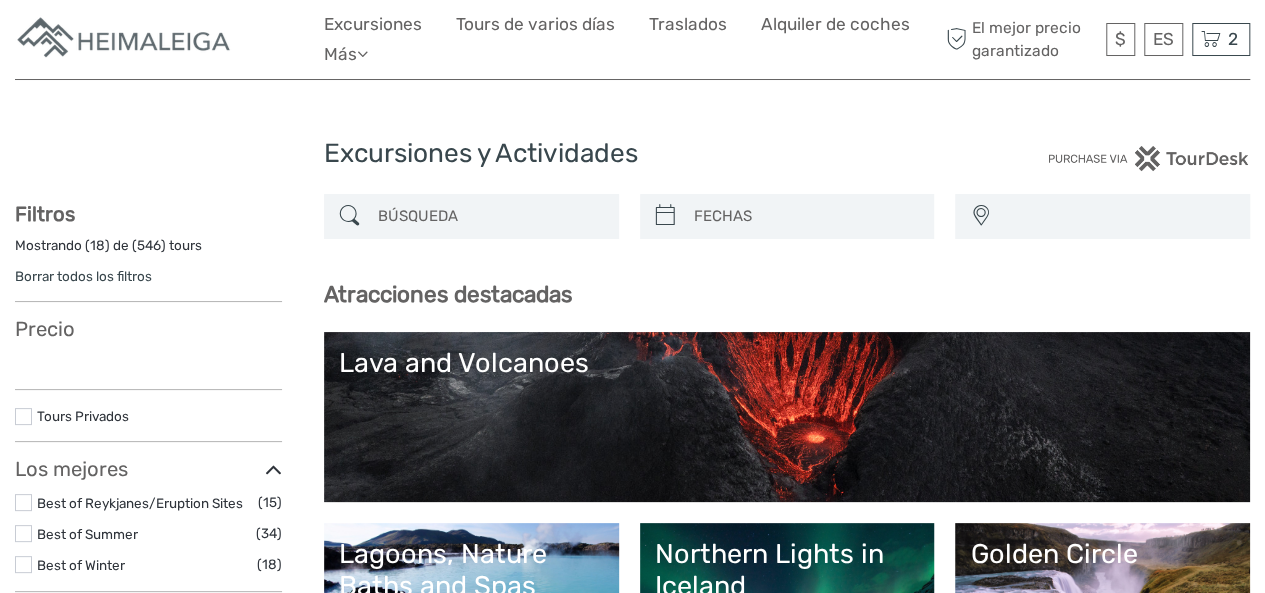 select 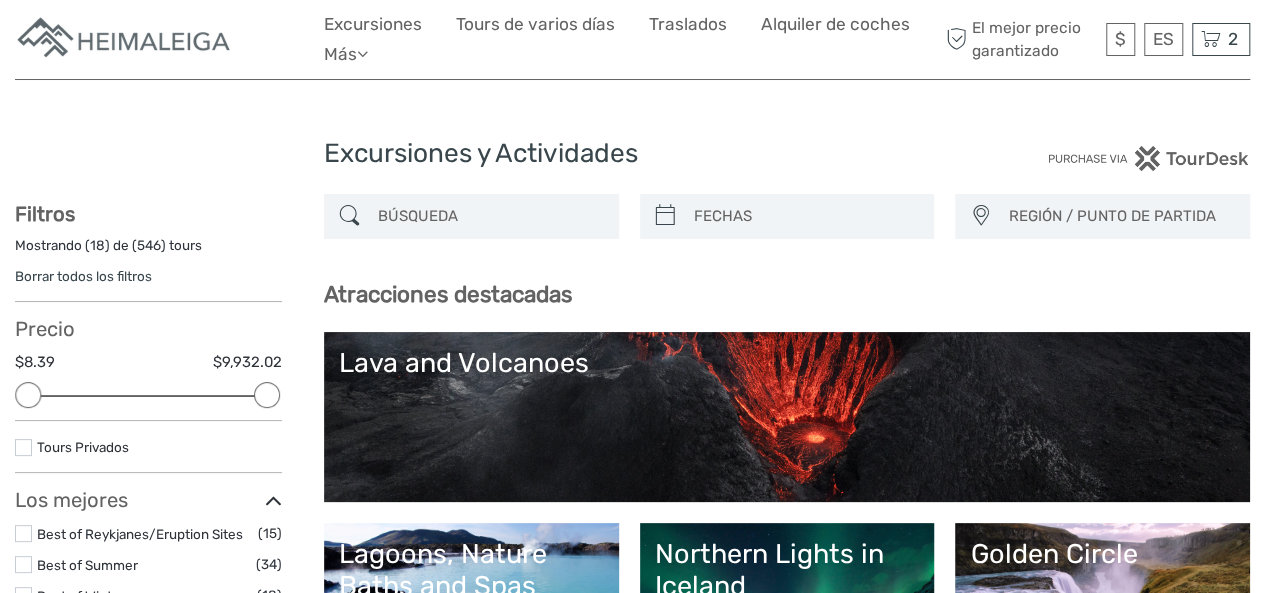 scroll, scrollTop: 0, scrollLeft: 0, axis: both 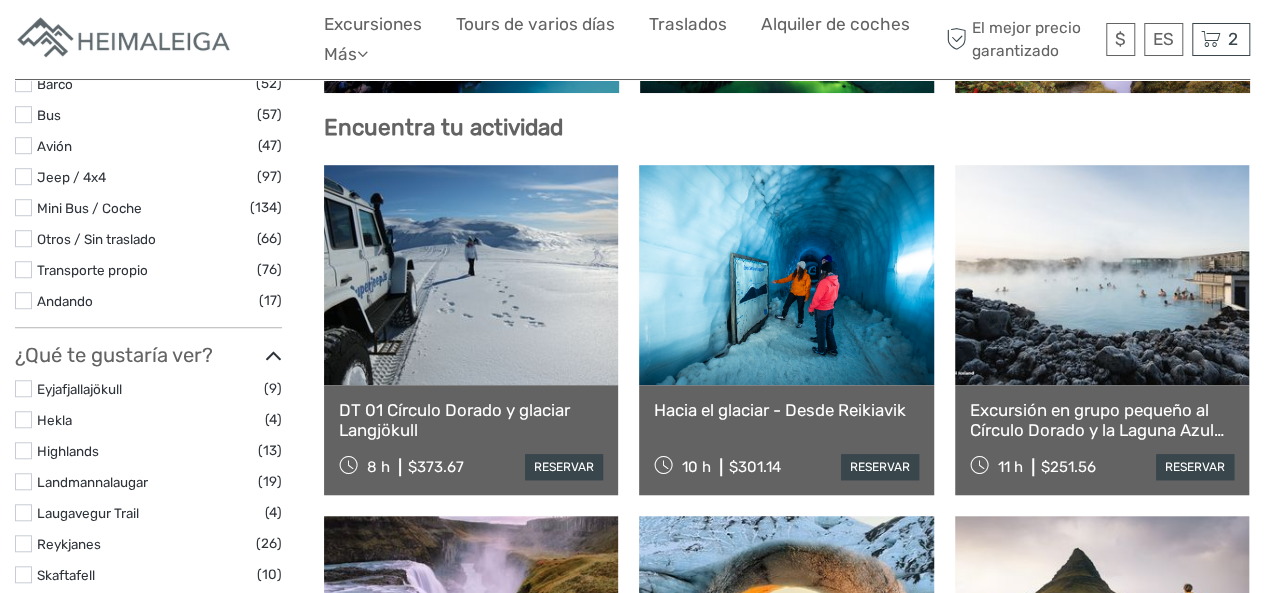 click at bounding box center (471, 275) 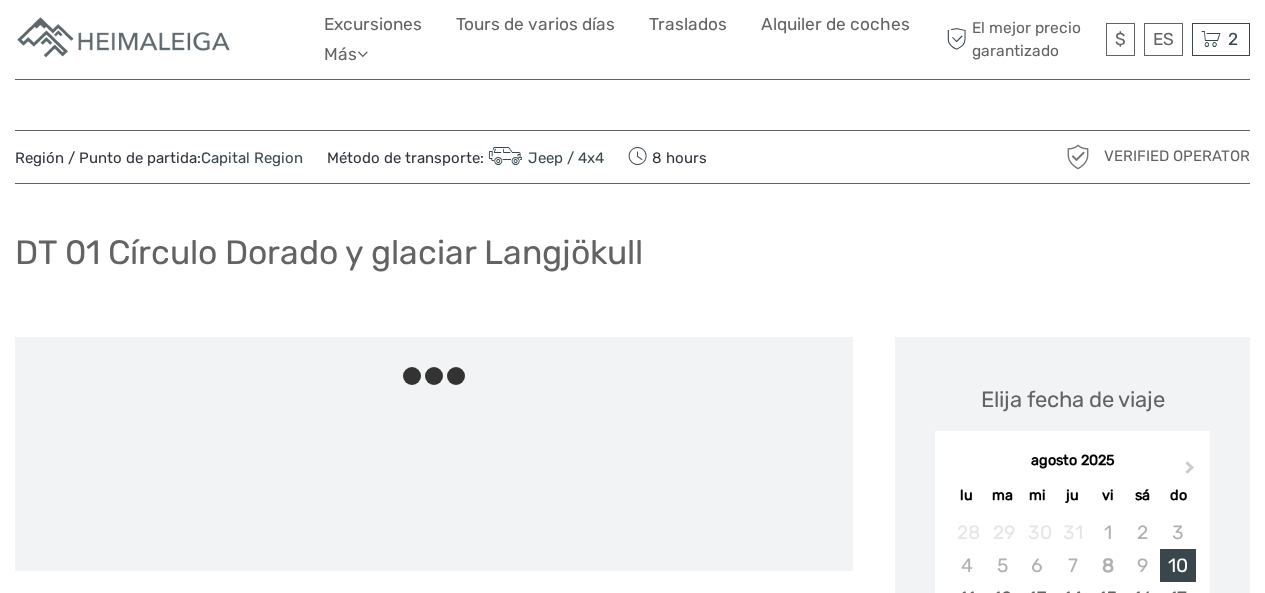scroll, scrollTop: 0, scrollLeft: 0, axis: both 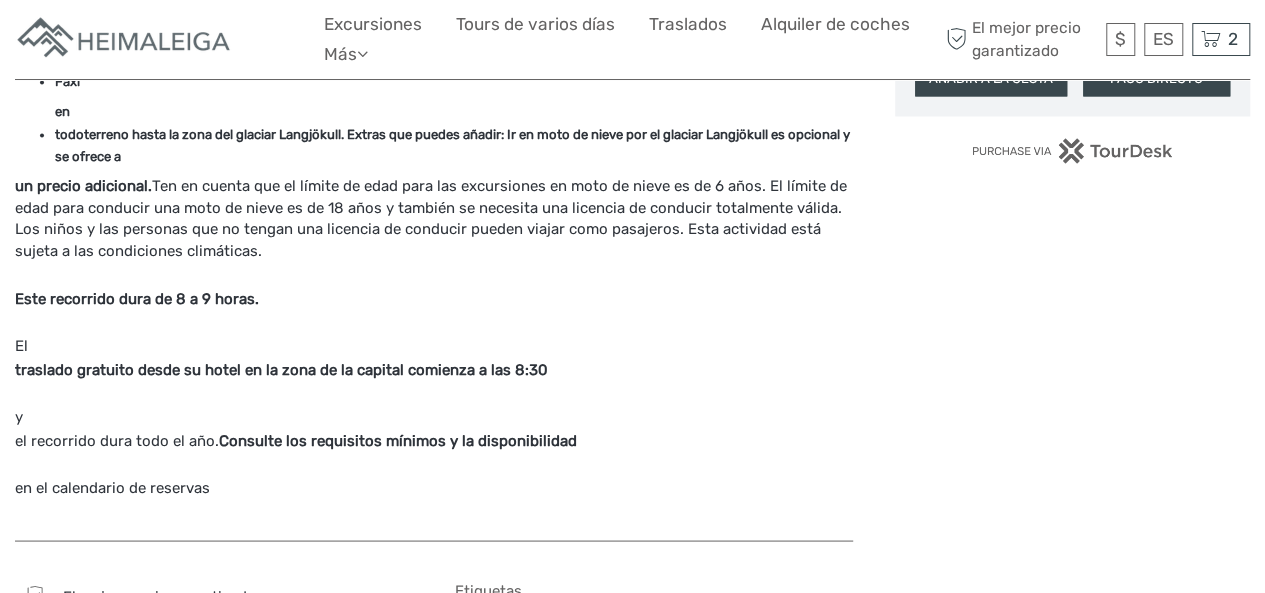 click on "Elija fecha de viaje Next Month agosto 2025 lu ma mi ju vi sá do 28 29 30 31 1 2 3 4 5 6 7 8 9 10 11 12 13 14 15 16 17 18 19 20 21 22 23 24 25 26 27 28 29 30 31 1 2 3 4 5 6 7 Hora de inicio 08:30 Seleccione el número de participantes (Min. 1 participante) Adultos 12 - 99 años ISK 45,900 - 1 + Niño (1 por adulto) 5 - 11 años ISK 22,950 - 0 + Me gustaría ser recogido (requerido) Recogida gratis Snowmobile Solo Per Pers  (Adults) ISK 33,900 Choose < > Snowmobile Sharing (not possible for odd number of passengers like 1-3-5 traveling together) if you are 3 traveling together you can select like 2x Snowmobile Sharing and 1x Snowmobile Solo  (Adults) ISK 26,900 Choose < > Total :  ISK 45,900 El mejor precio garantizado AÑADIR A LA CESTA PAGO DIRECTO" at bounding box center (1072, -33) 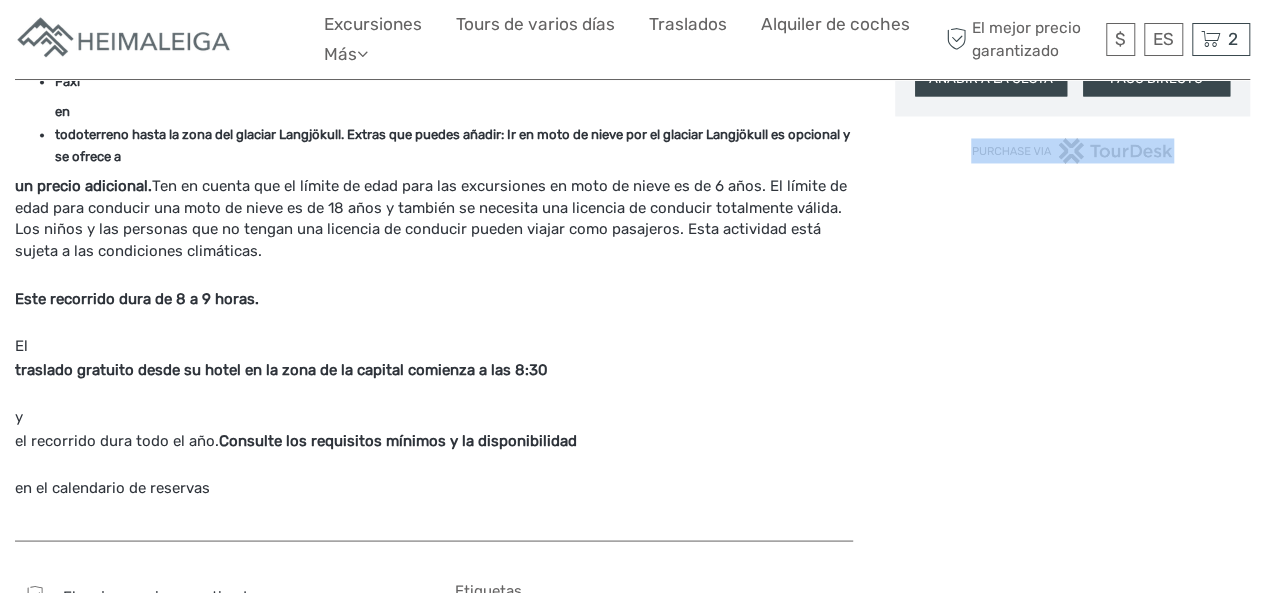 click on "Elija fecha de viaje Next Month agosto 2025 lu ma mi ju vi sá do 28 29 30 31 1 2 3 4 5 6 7 8 9 10 11 12 13 14 15 16 17 18 19 20 21 22 23 24 25 26 27 28 29 30 31 1 2 3 4 5 6 7 Hora de inicio 08:30 Seleccione el número de participantes (Min. 1 participante) Adultos 12 - 99 años ISK 45,900 - 1 + Niño (1 por adulto) 5 - 11 años ISK 22,950 - 0 + Me gustaría ser recogido (requerido) Recogida gratis Snowmobile Solo Per Pers  (Adults) ISK 33,900 Choose < > Snowmobile Sharing (not possible for odd number of passengers like 1-3-5 traveling together) if you are 3 traveling together you can select like 2x Snowmobile Sharing and 1x Snowmobile Solo  (Adults) ISK 26,900 Choose < > Total :  ISK 45,900 El mejor precio garantizado AÑADIR A LA CESTA PAGO DIRECTO" at bounding box center (1072, -33) 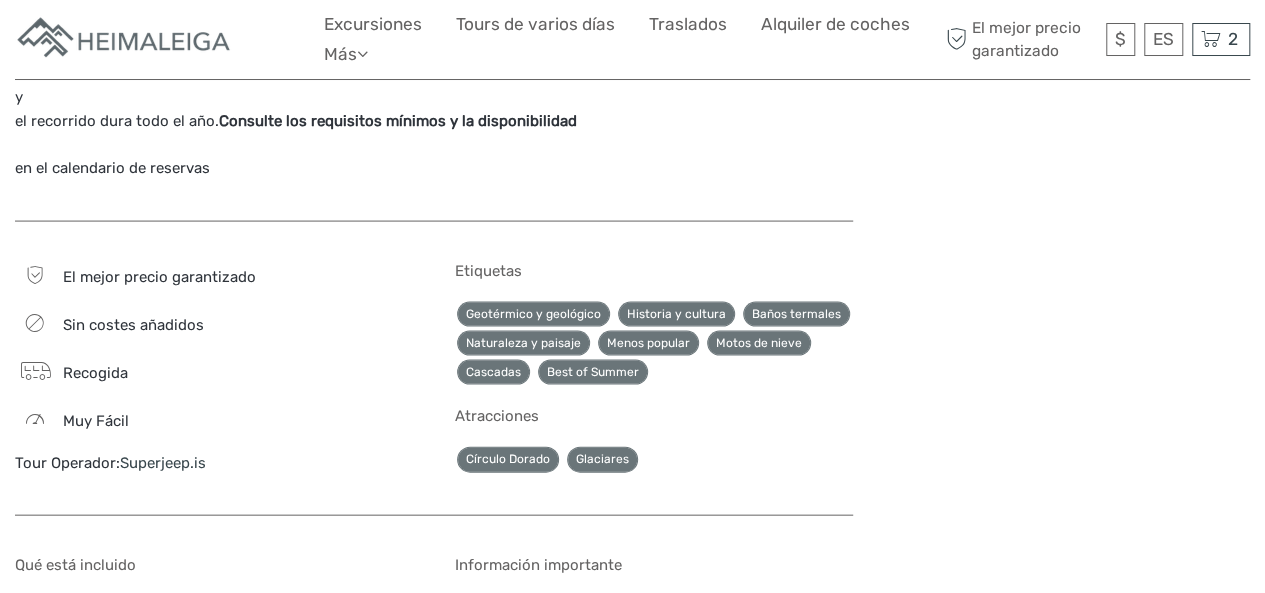 scroll, scrollTop: 1973, scrollLeft: 0, axis: vertical 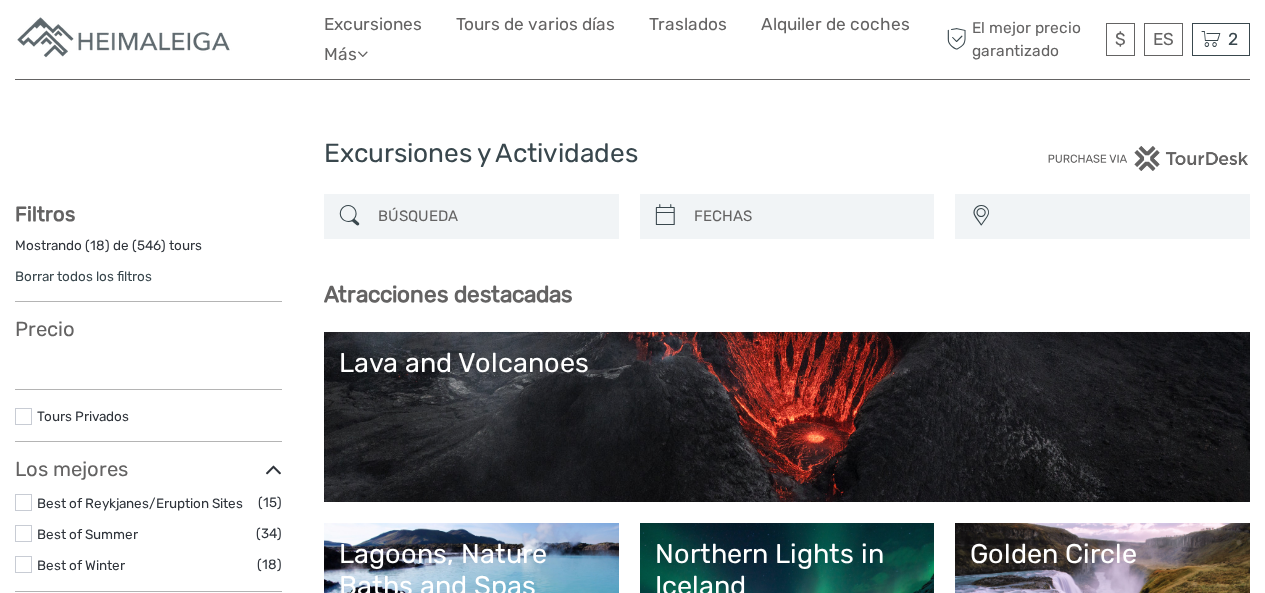 select 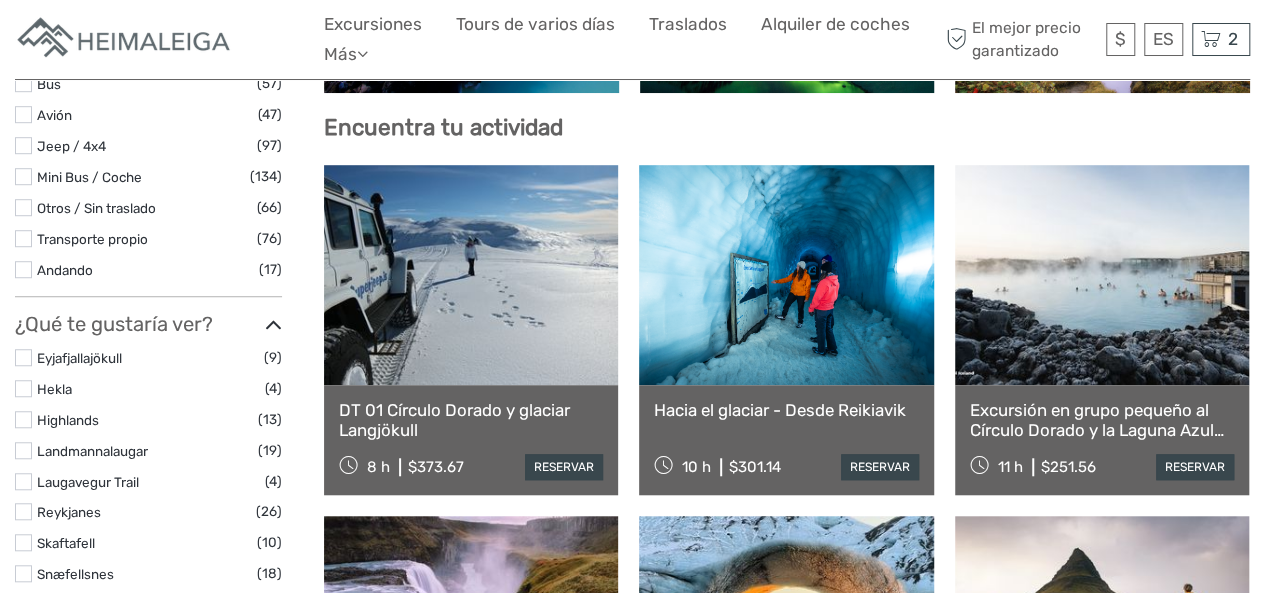 select 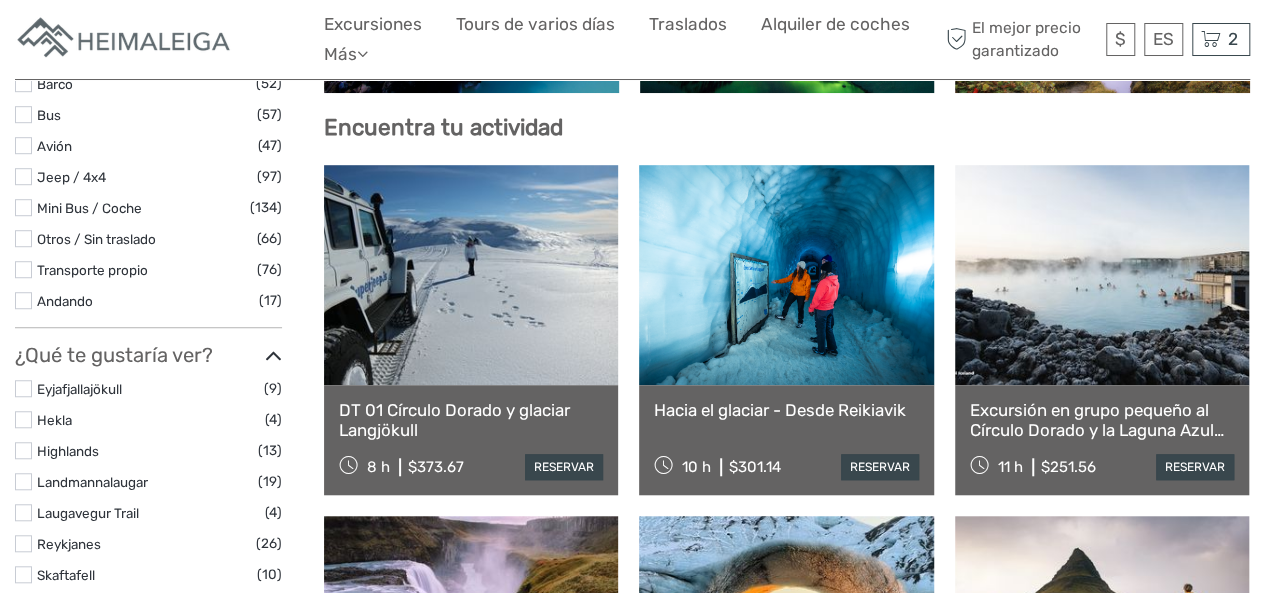 scroll, scrollTop: 0, scrollLeft: 0, axis: both 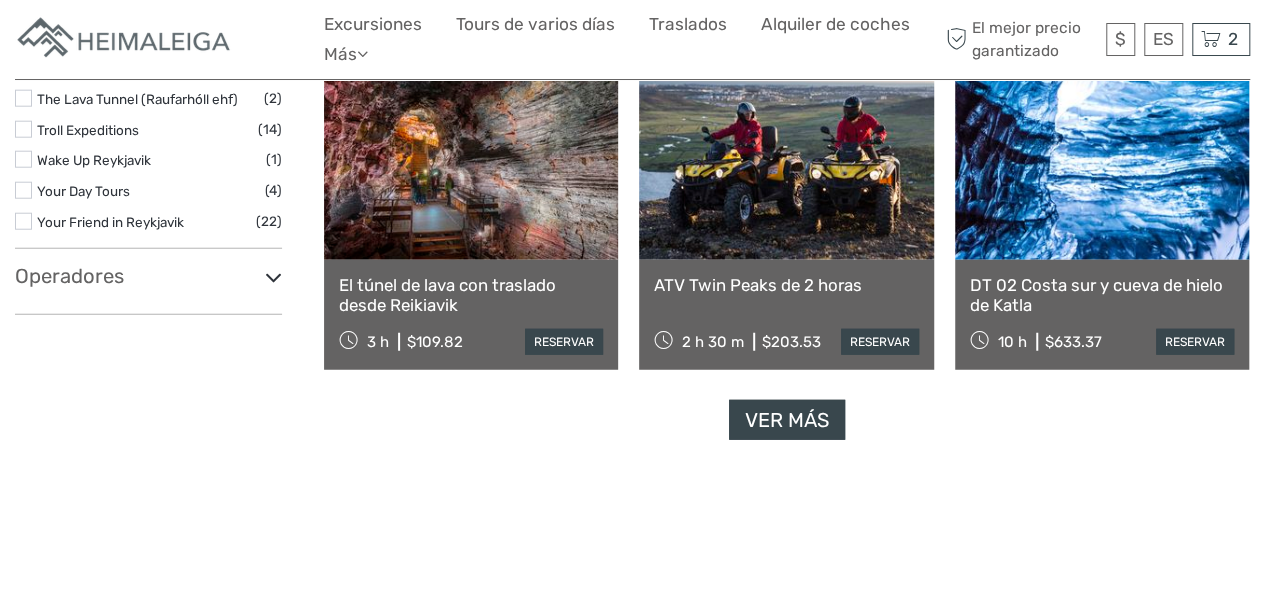 click on "Ver más" at bounding box center [787, 420] 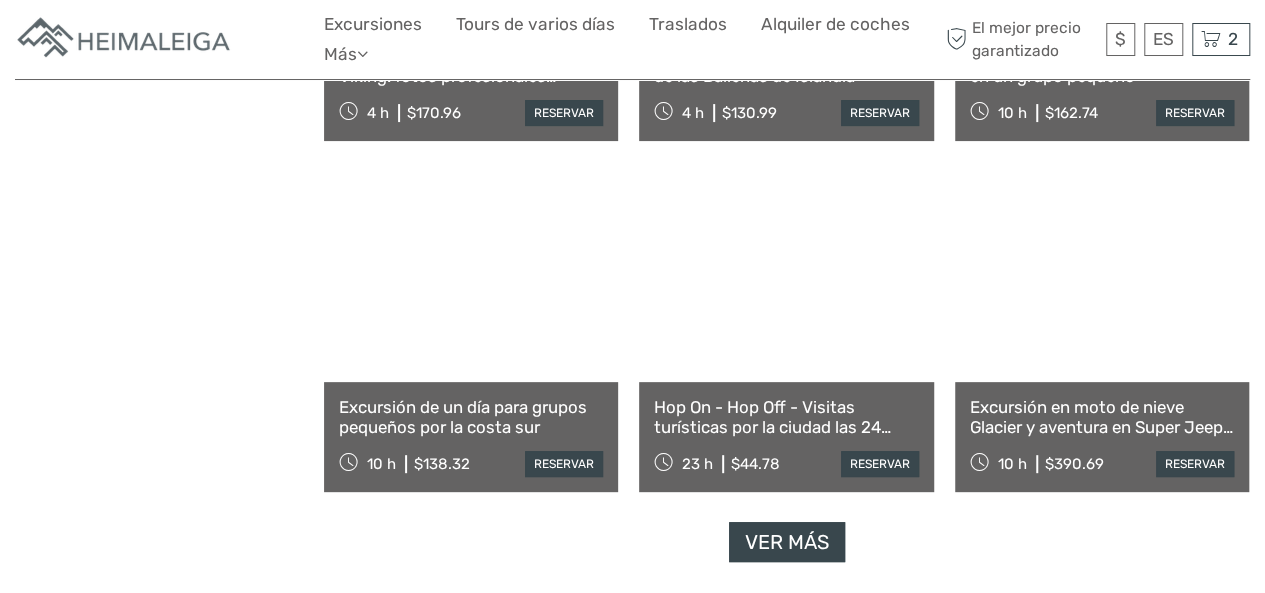 scroll, scrollTop: 4000, scrollLeft: 0, axis: vertical 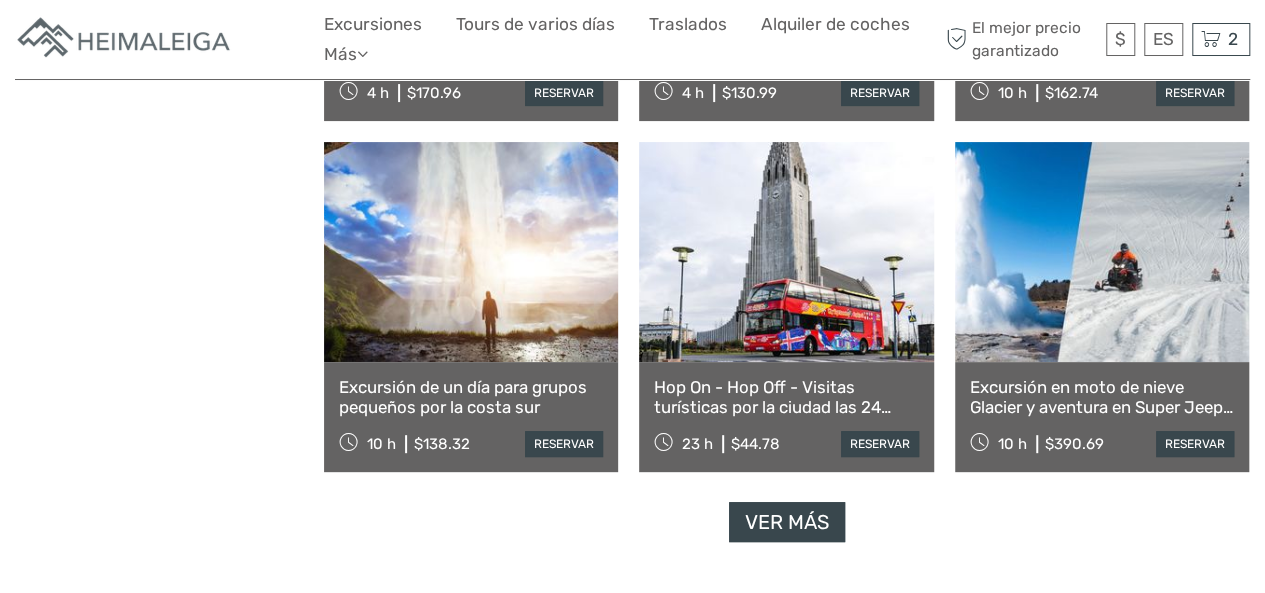 click on "Ver más" at bounding box center (787, 522) 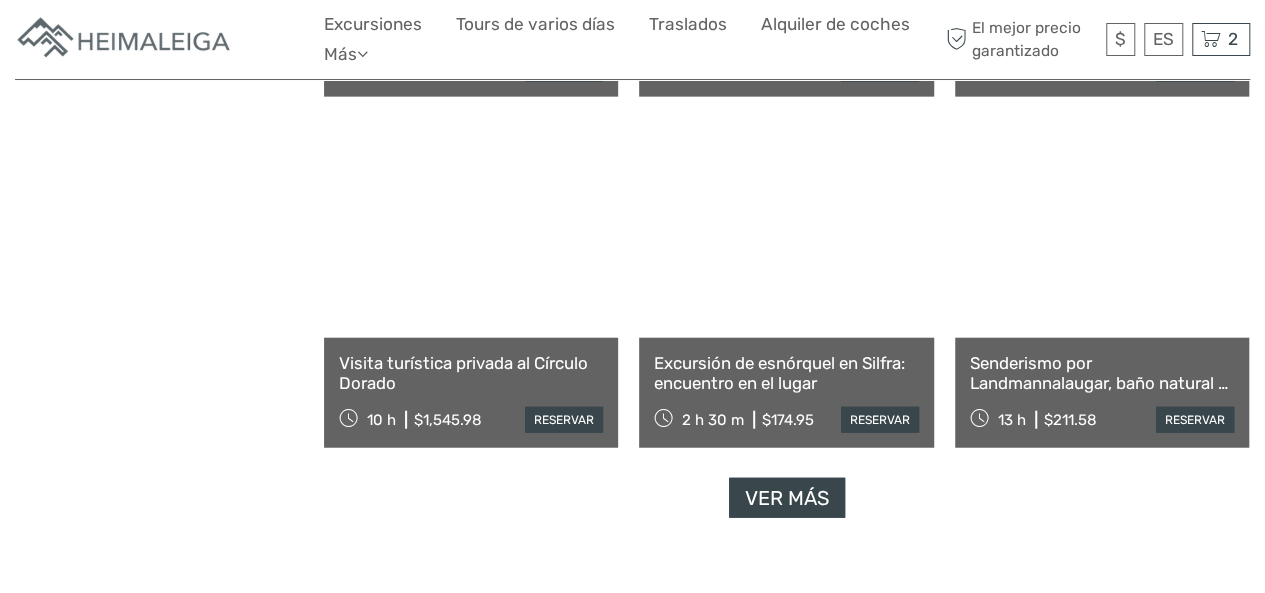 scroll, scrollTop: 6146, scrollLeft: 0, axis: vertical 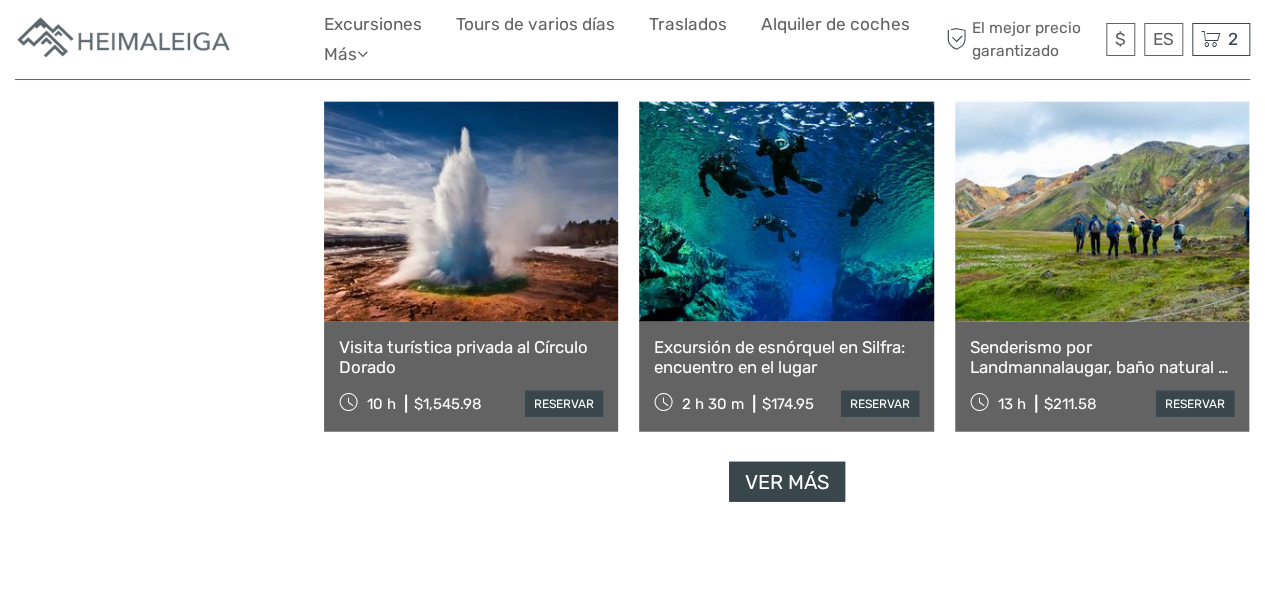 click on "Ver más" at bounding box center [787, 482] 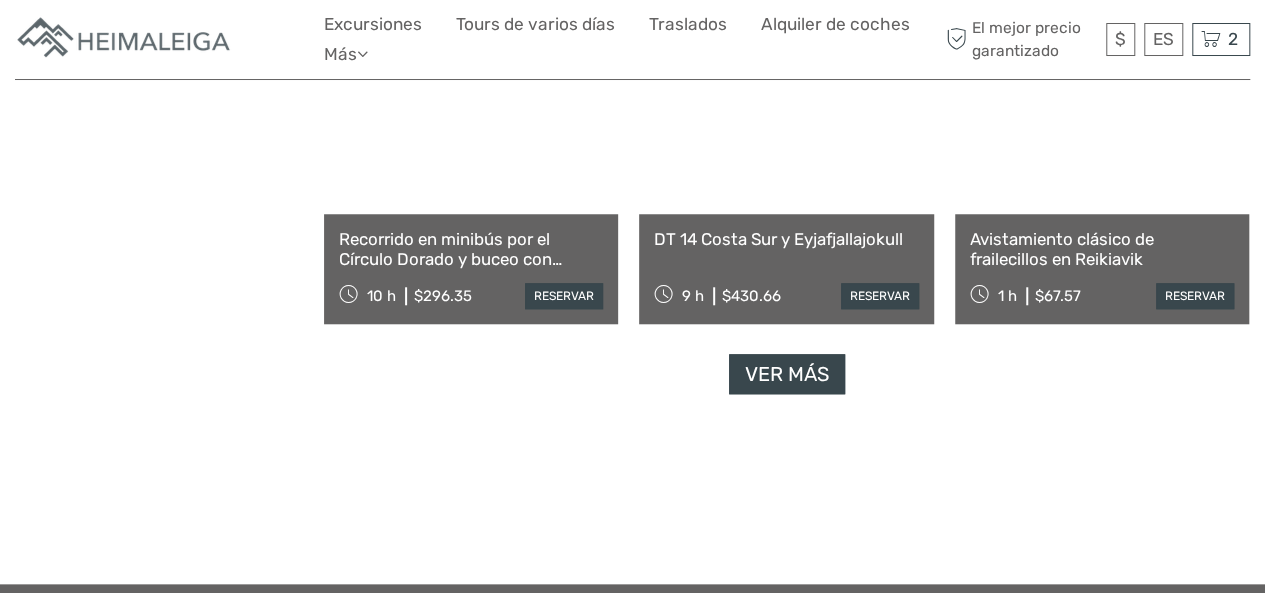 scroll, scrollTop: 8387, scrollLeft: 0, axis: vertical 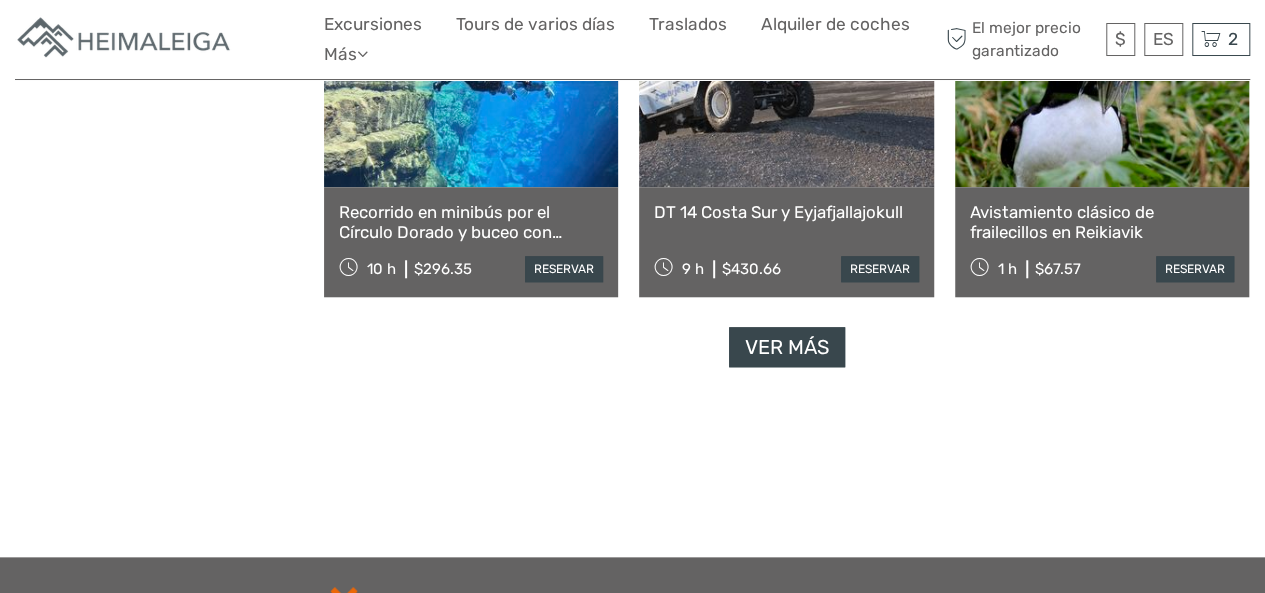 click on "Ver más" at bounding box center (787, 347) 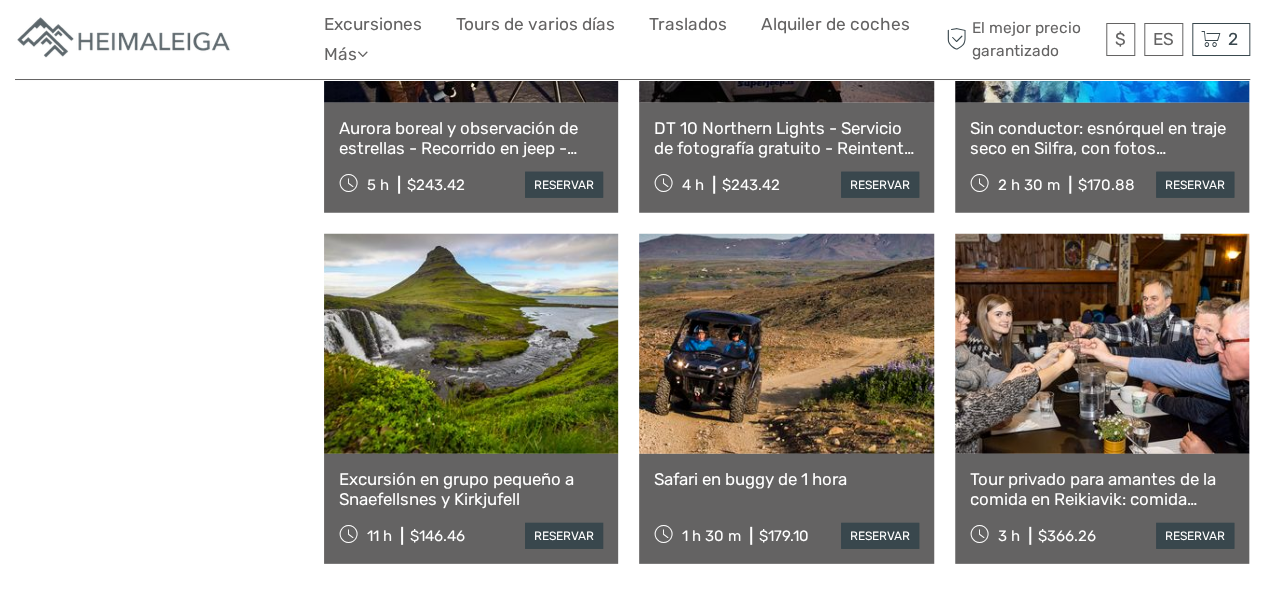 scroll, scrollTop: 10254, scrollLeft: 0, axis: vertical 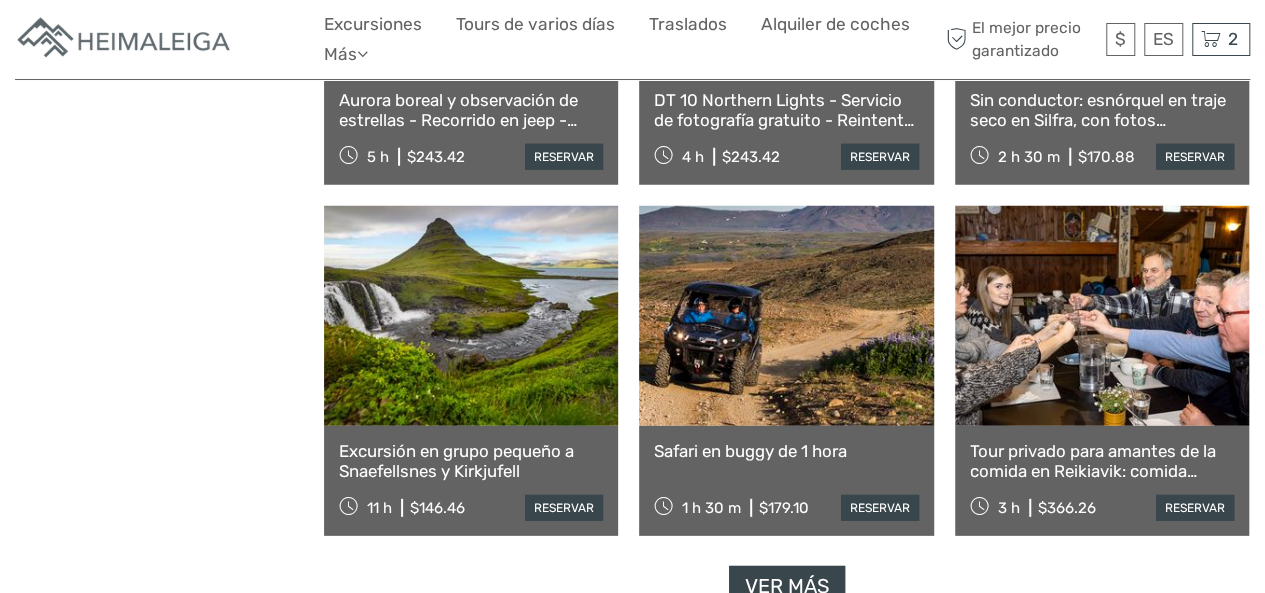 click at bounding box center [471, 316] 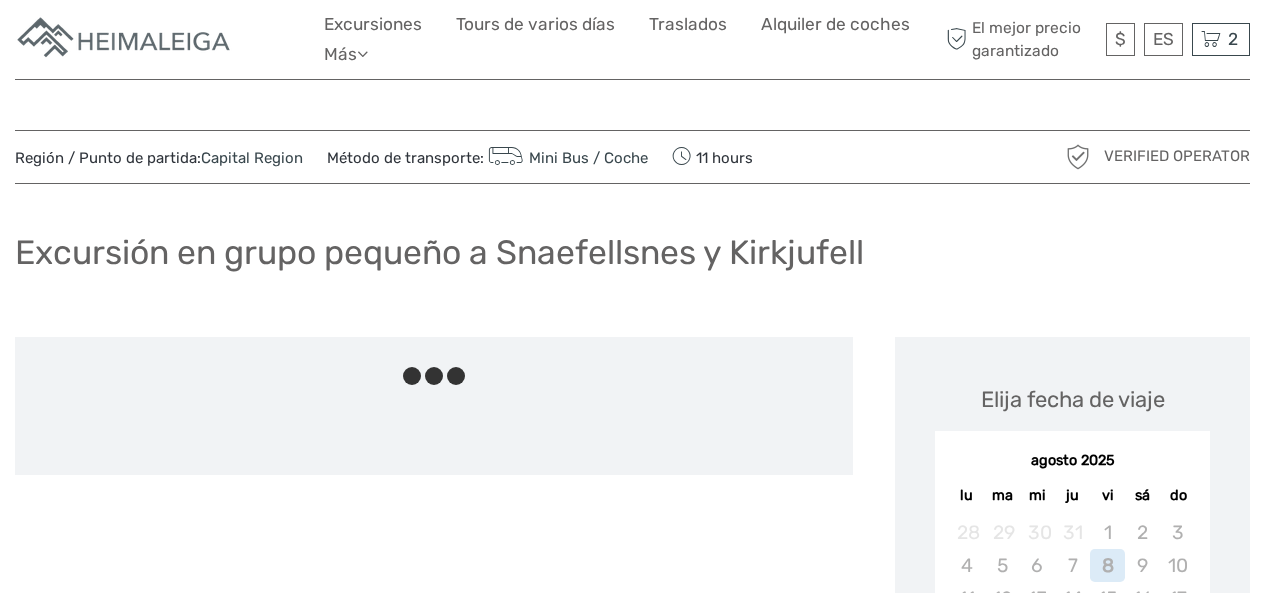 scroll, scrollTop: 0, scrollLeft: 0, axis: both 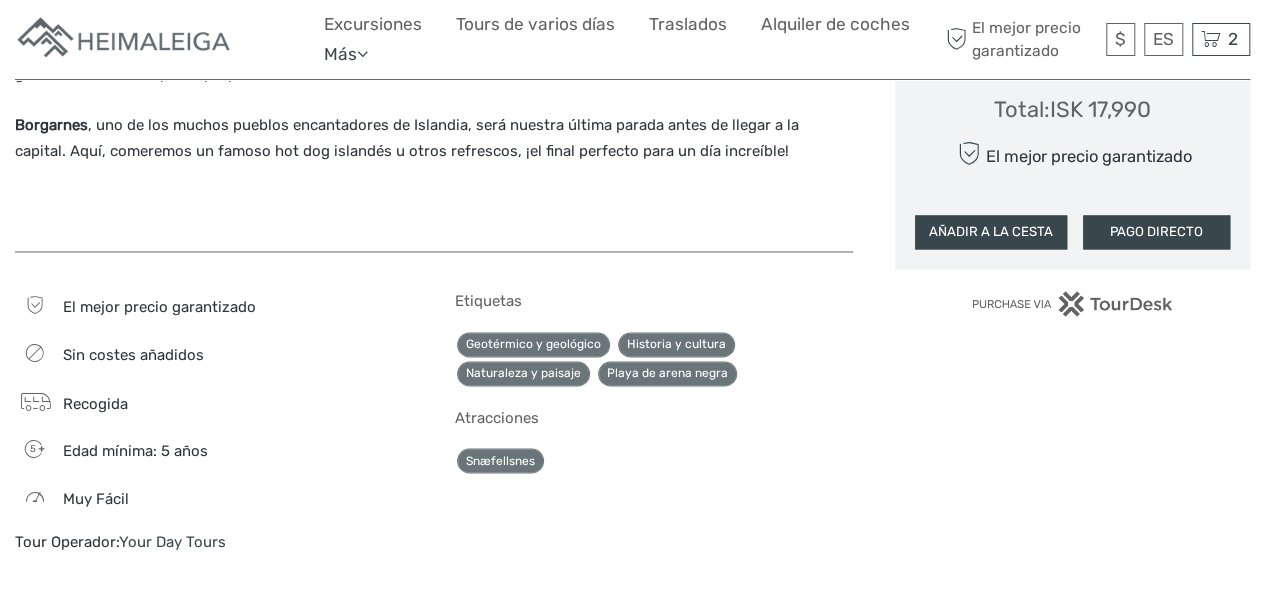 click at bounding box center [362, 53] 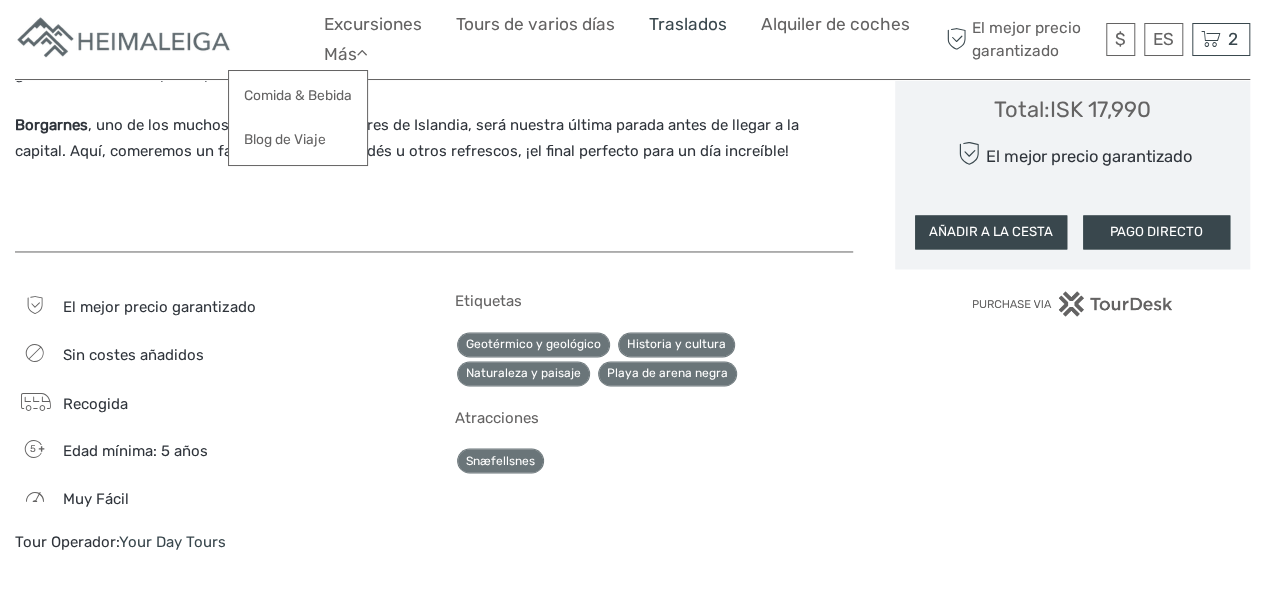 click on "Traslados" at bounding box center (688, 24) 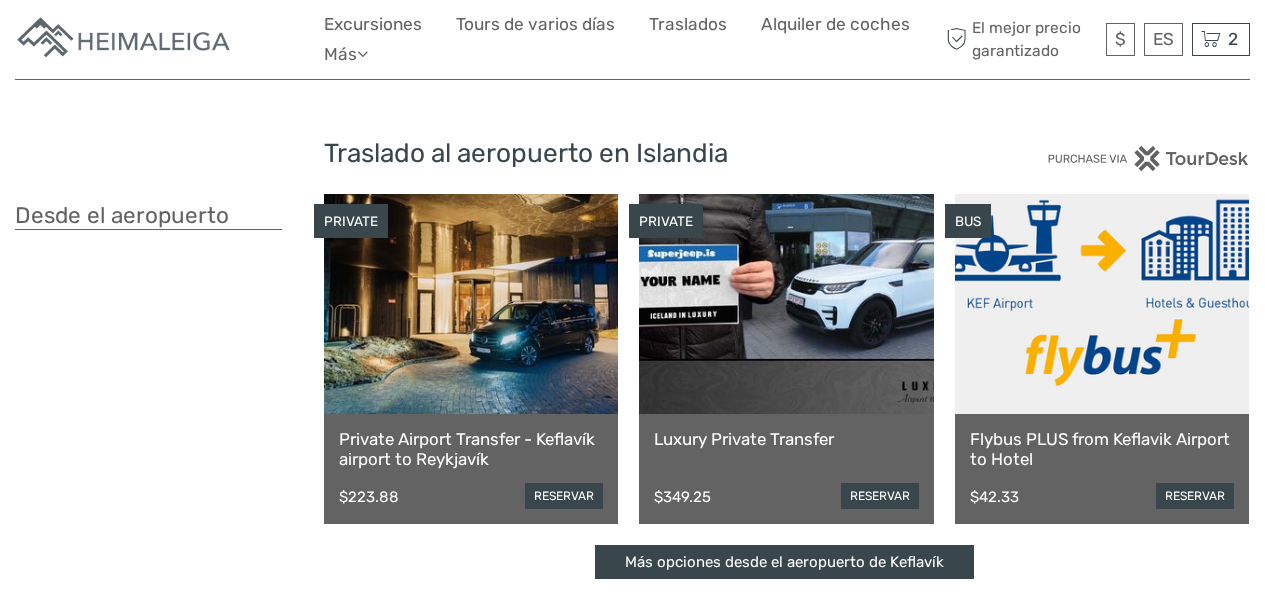 scroll, scrollTop: 0, scrollLeft: 0, axis: both 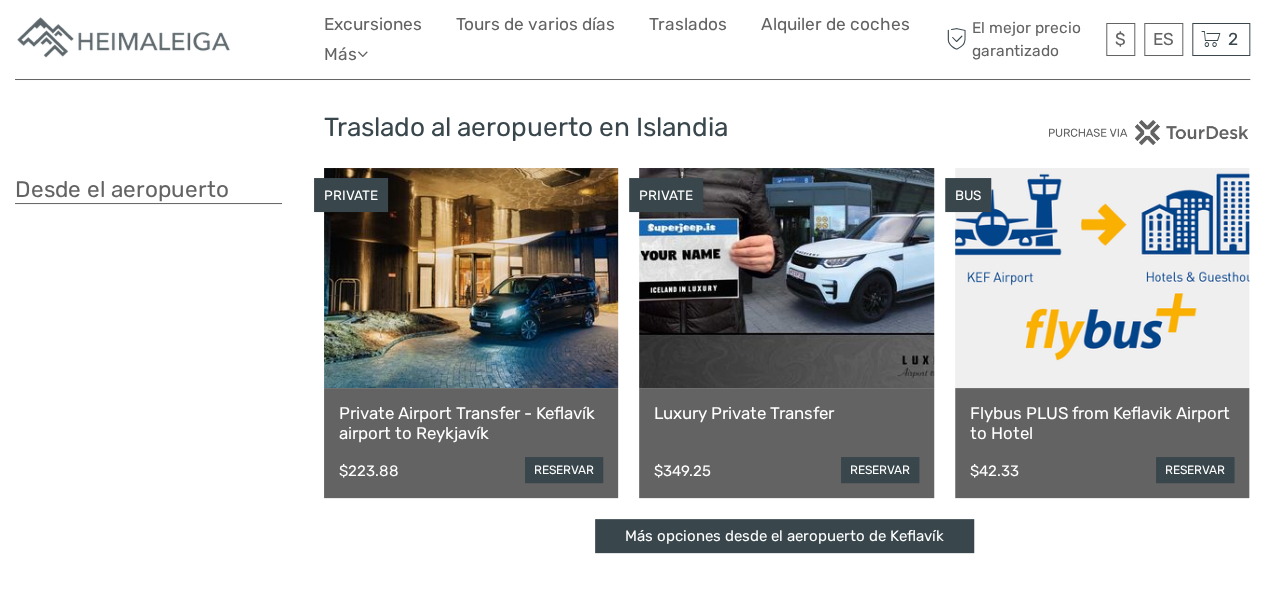 click on "Más opciones desde el aeropuerto de Keflavík" at bounding box center (784, 536) 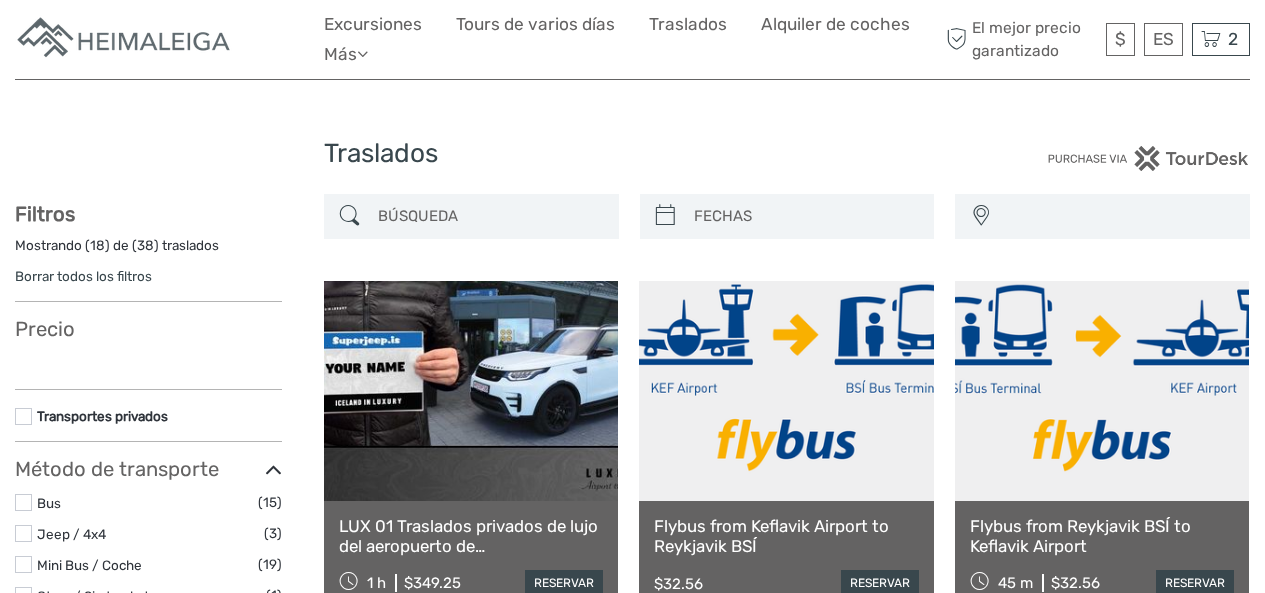 select 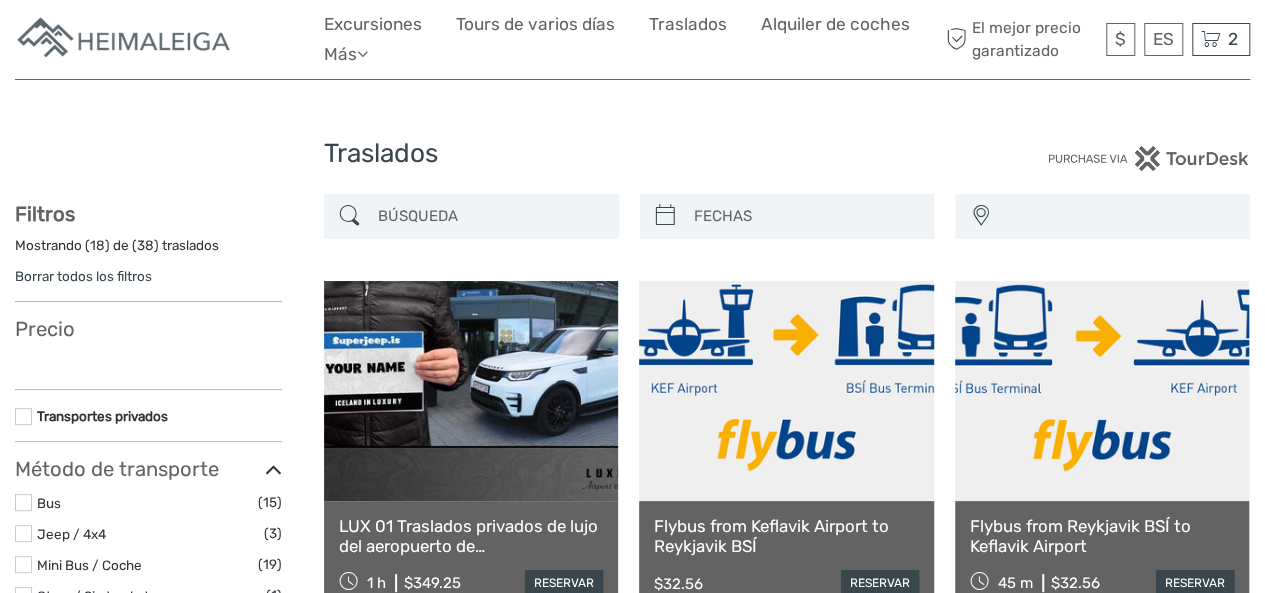 select 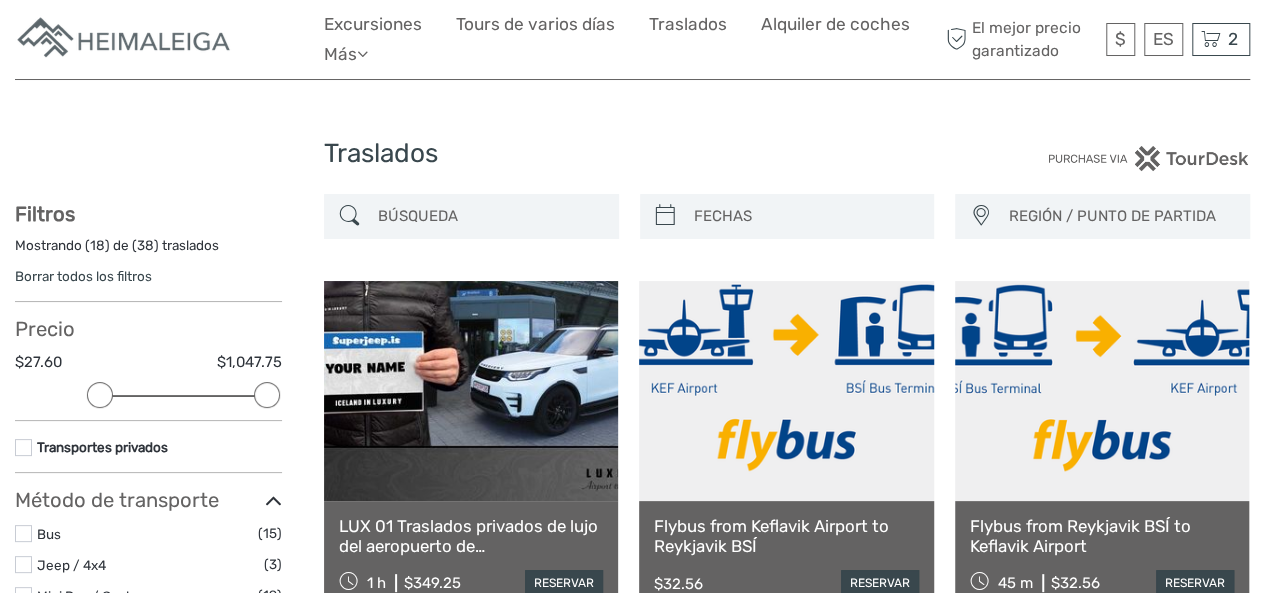scroll, scrollTop: 0, scrollLeft: 0, axis: both 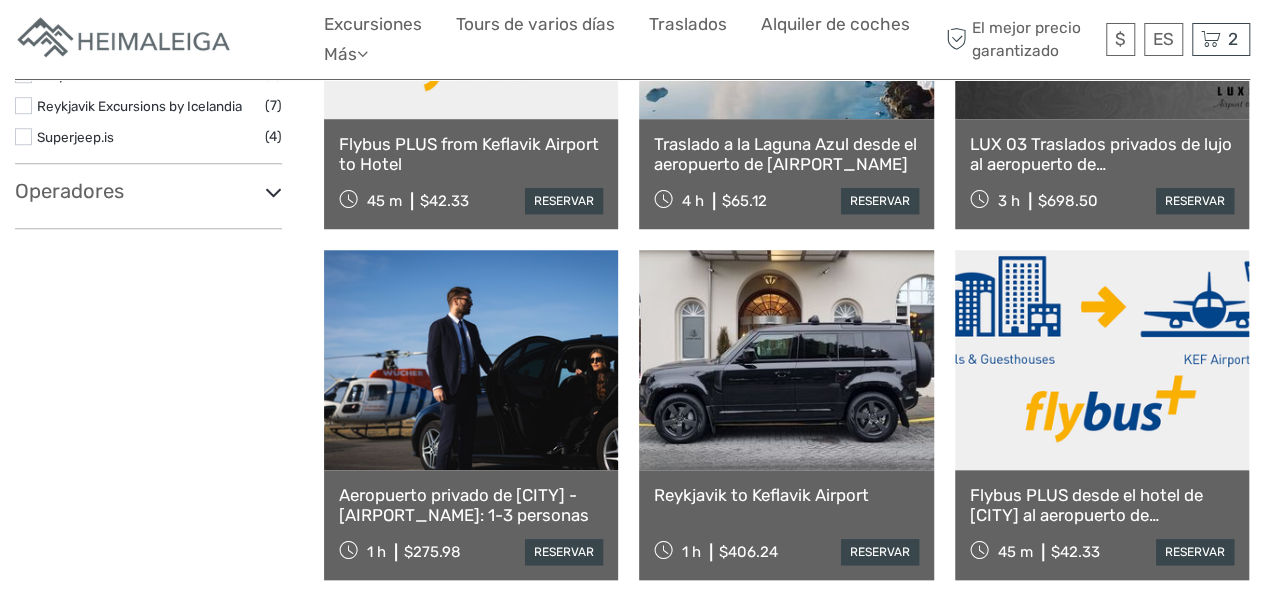 click on "Flybus PLUS from Keflavik Airport to Hotel" at bounding box center [471, 154] 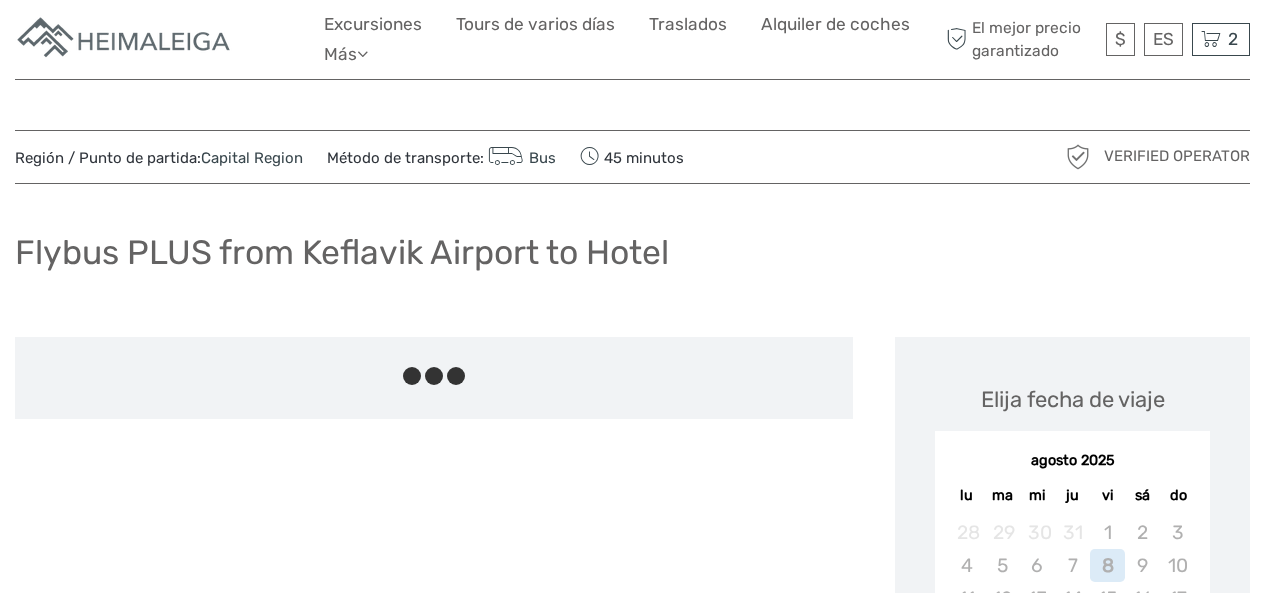 scroll, scrollTop: 0, scrollLeft: 0, axis: both 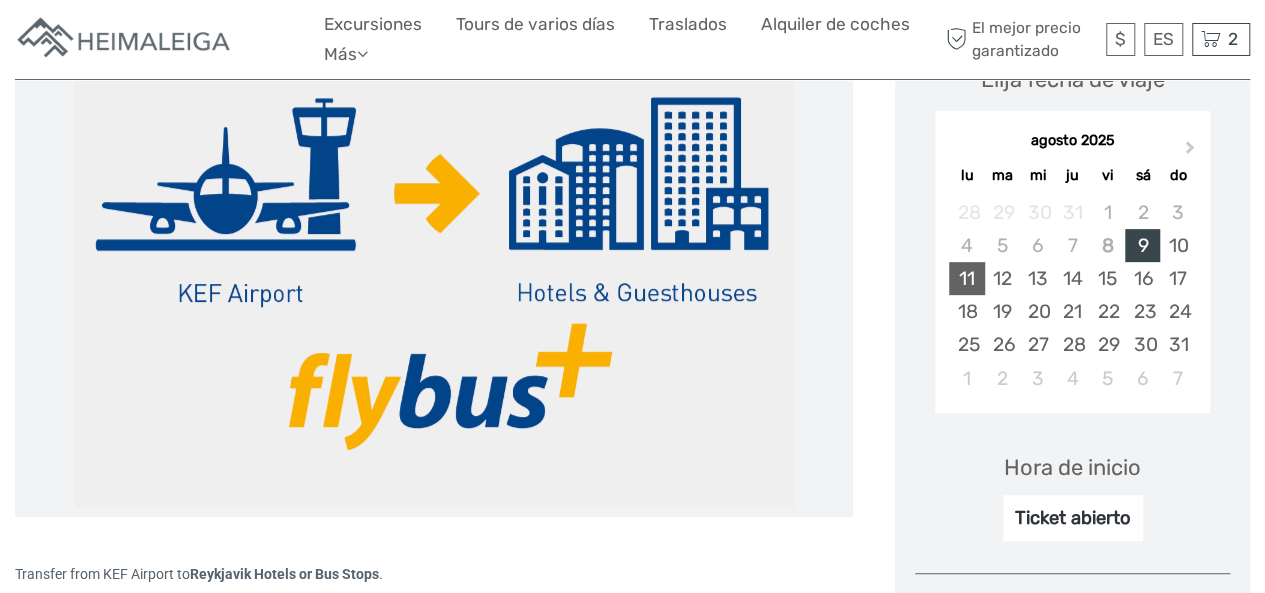 click on "11" at bounding box center (966, 278) 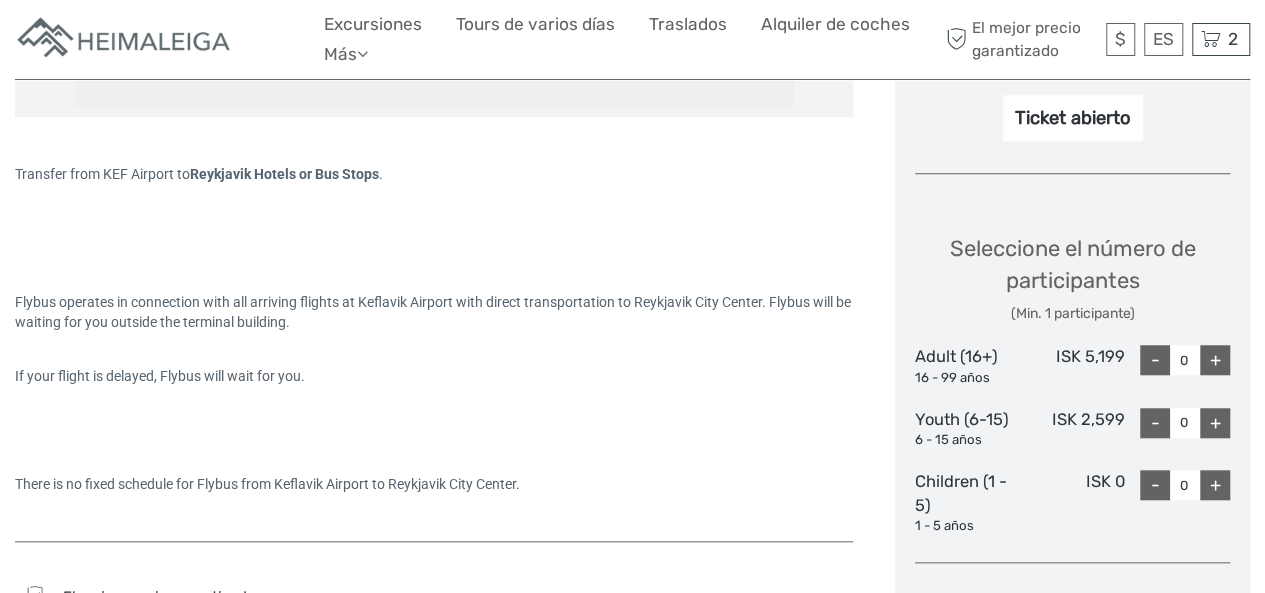 scroll, scrollTop: 760, scrollLeft: 0, axis: vertical 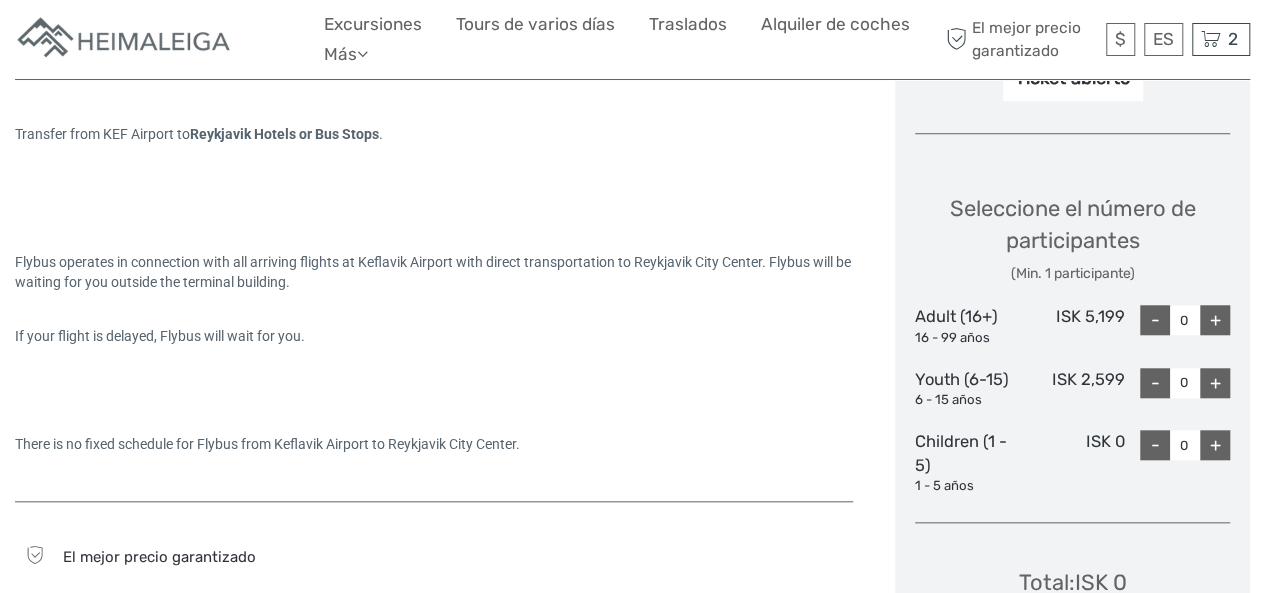 click on "+" at bounding box center (1215, 320) 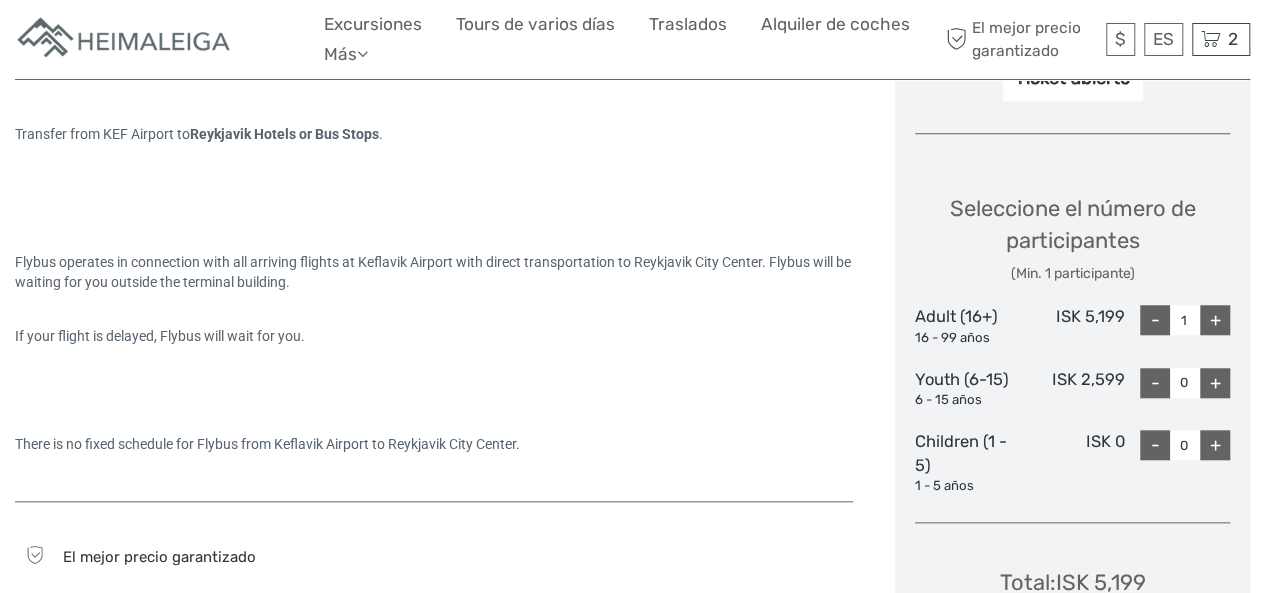 click on "+" at bounding box center (1215, 383) 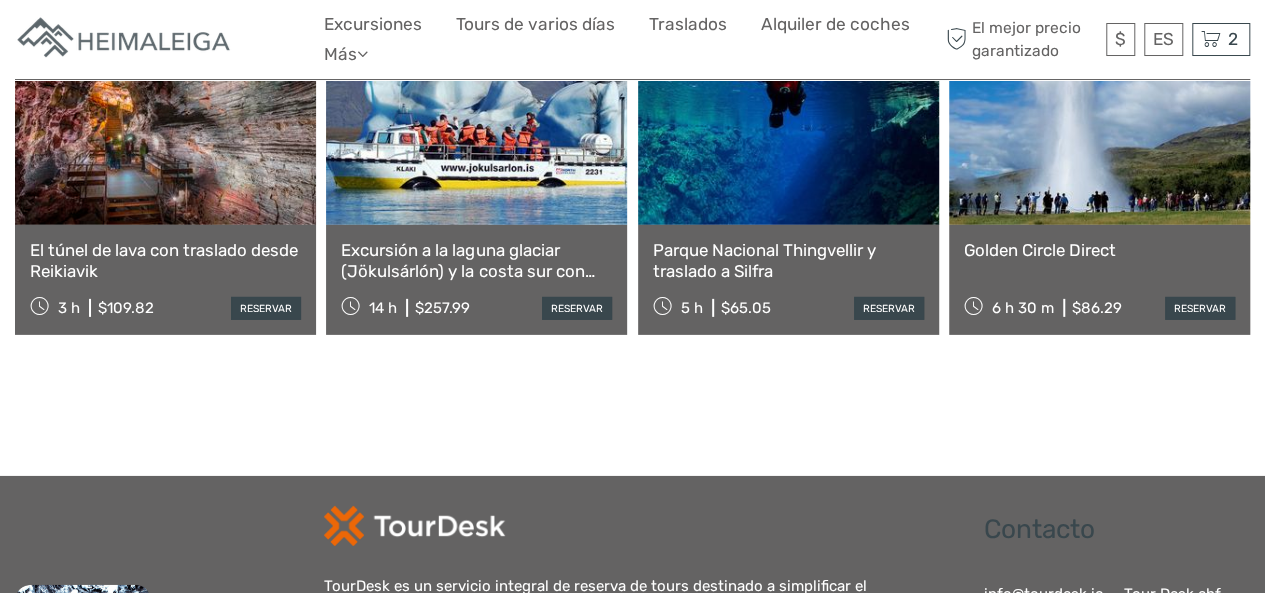 scroll, scrollTop: 6826, scrollLeft: 0, axis: vertical 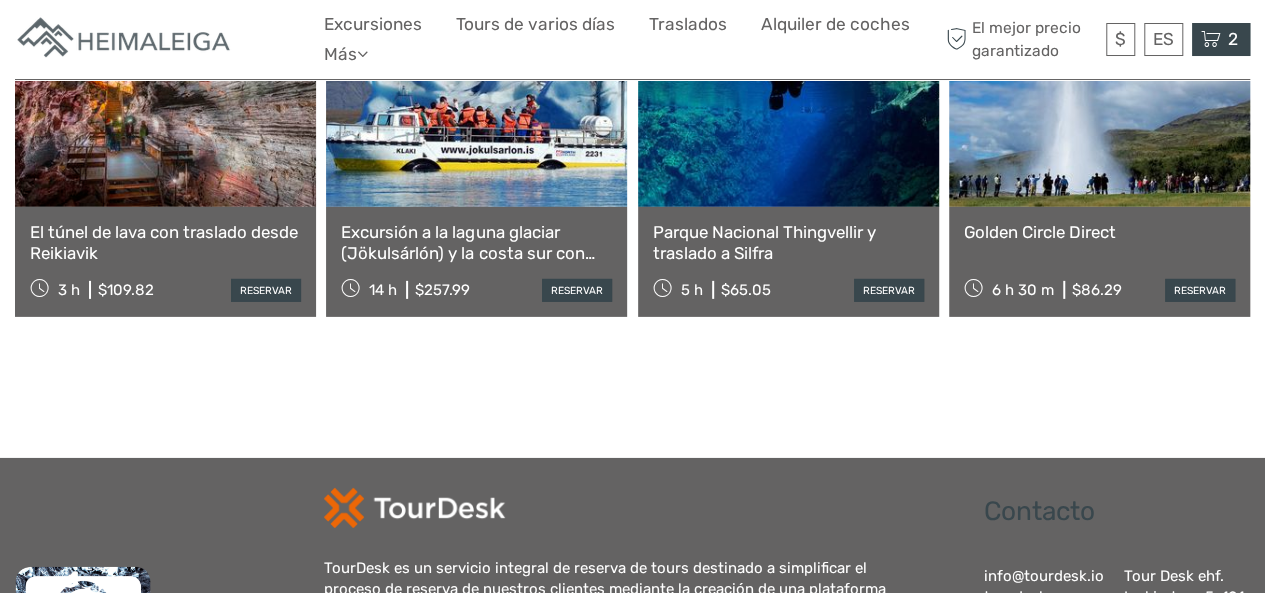 click at bounding box center (1211, 39) 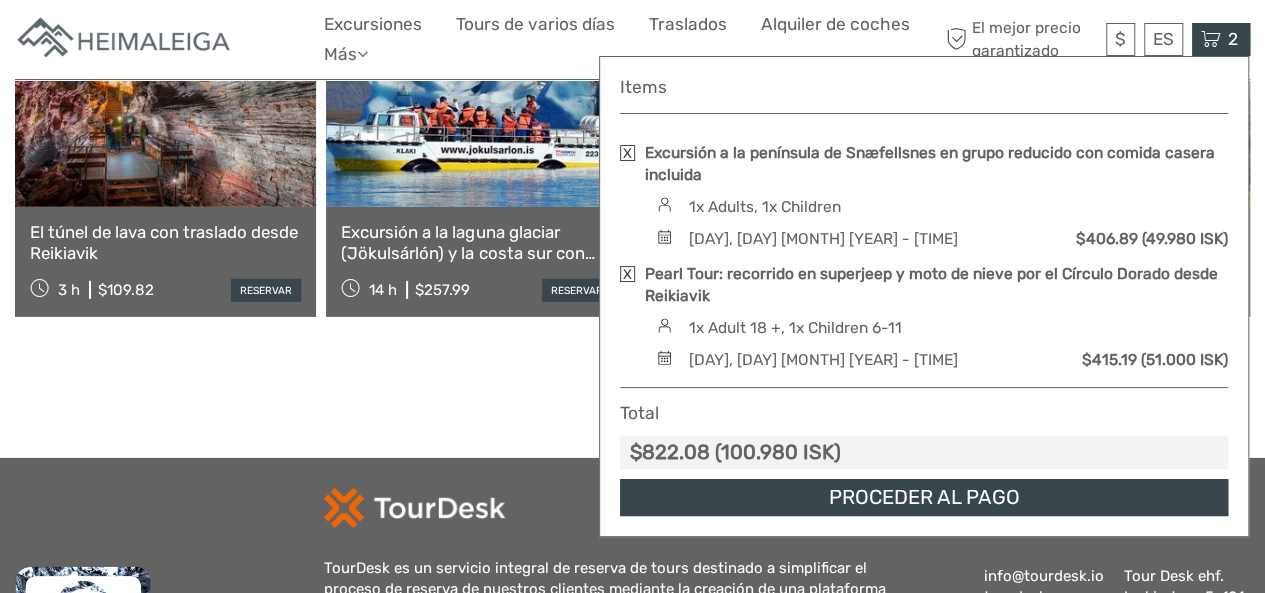 click on "Proceder al pago" at bounding box center [924, 497] 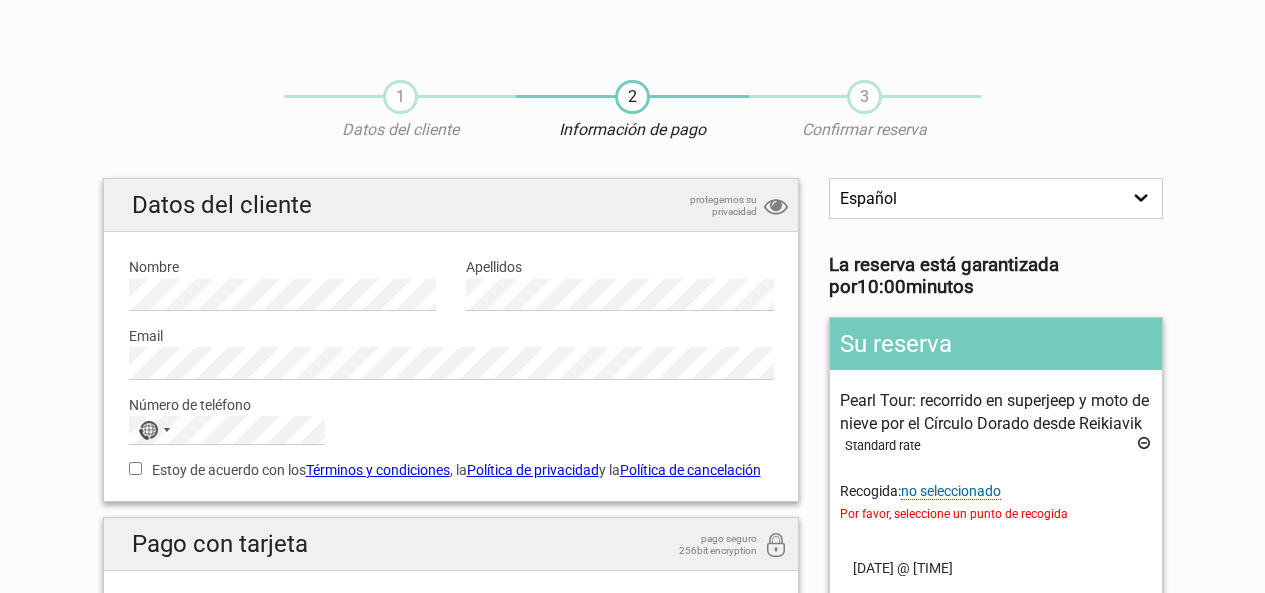 scroll, scrollTop: 0, scrollLeft: 0, axis: both 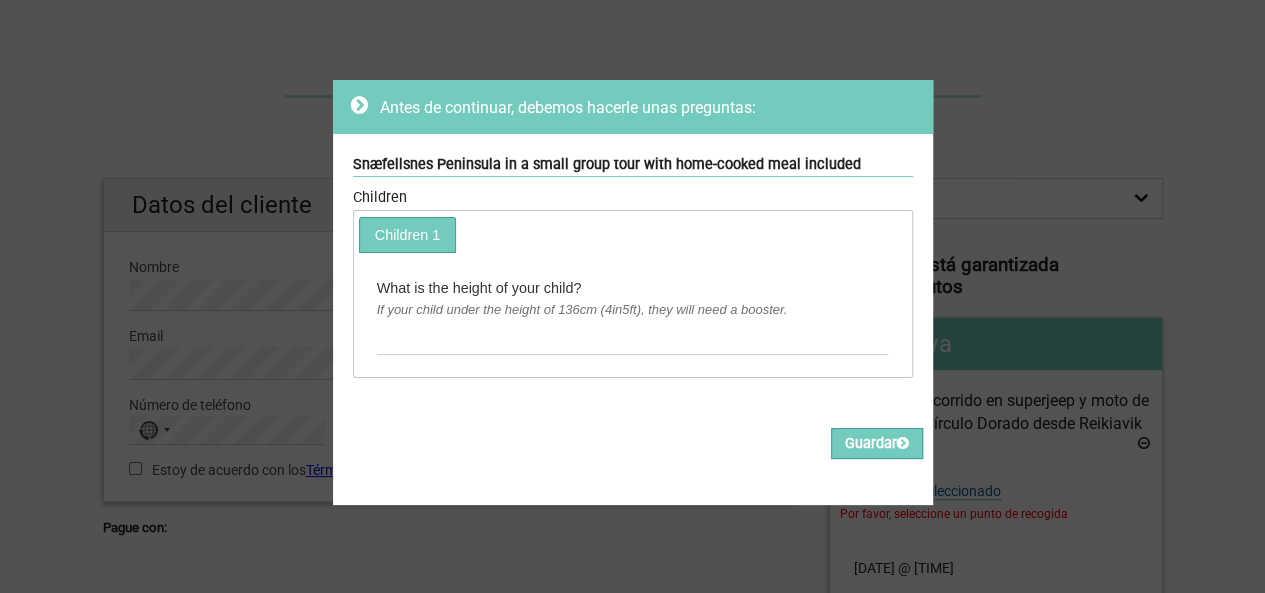 click on "Children 1" at bounding box center (632, 232) 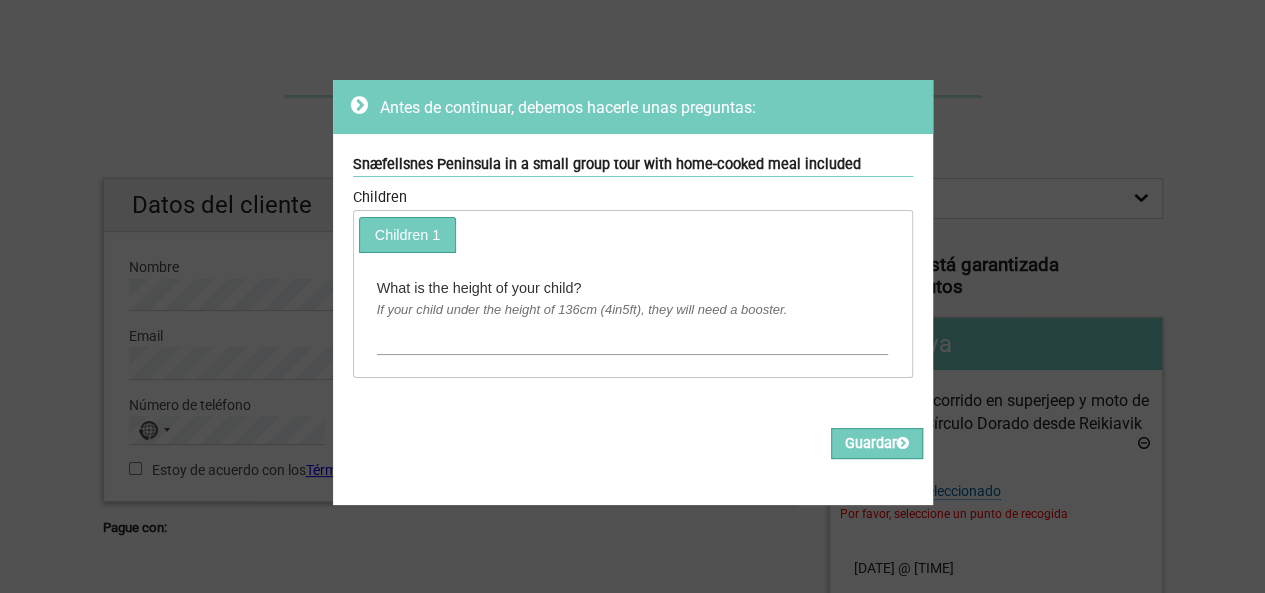 click at bounding box center [633, 338] 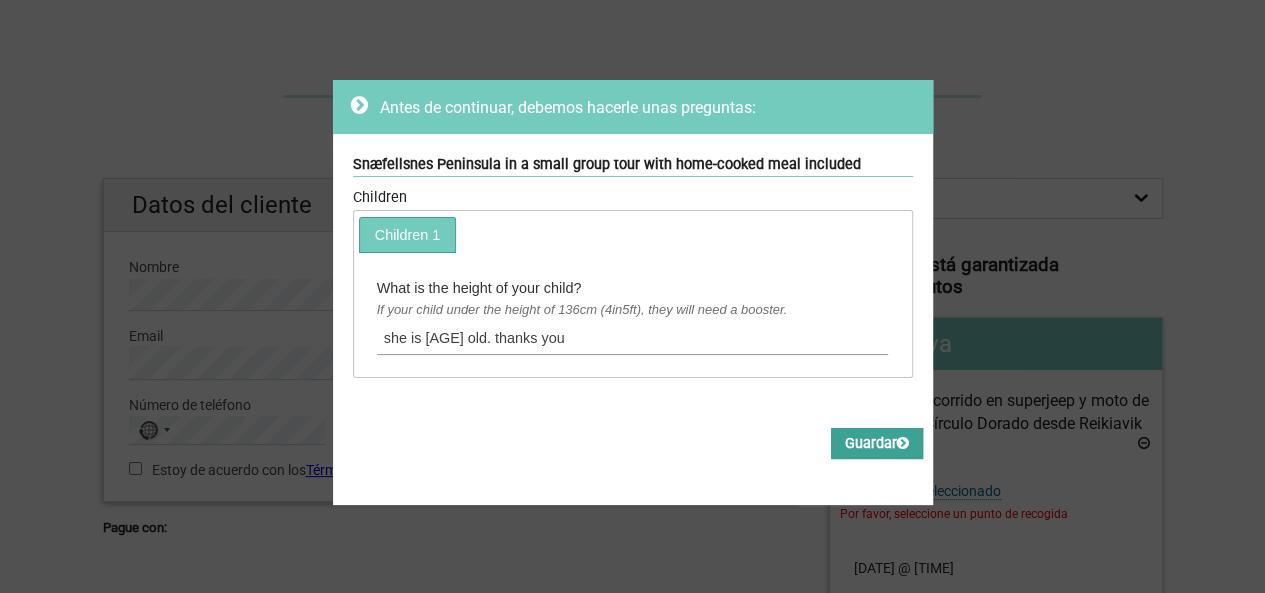 type on "she is 10 years old. thanks you" 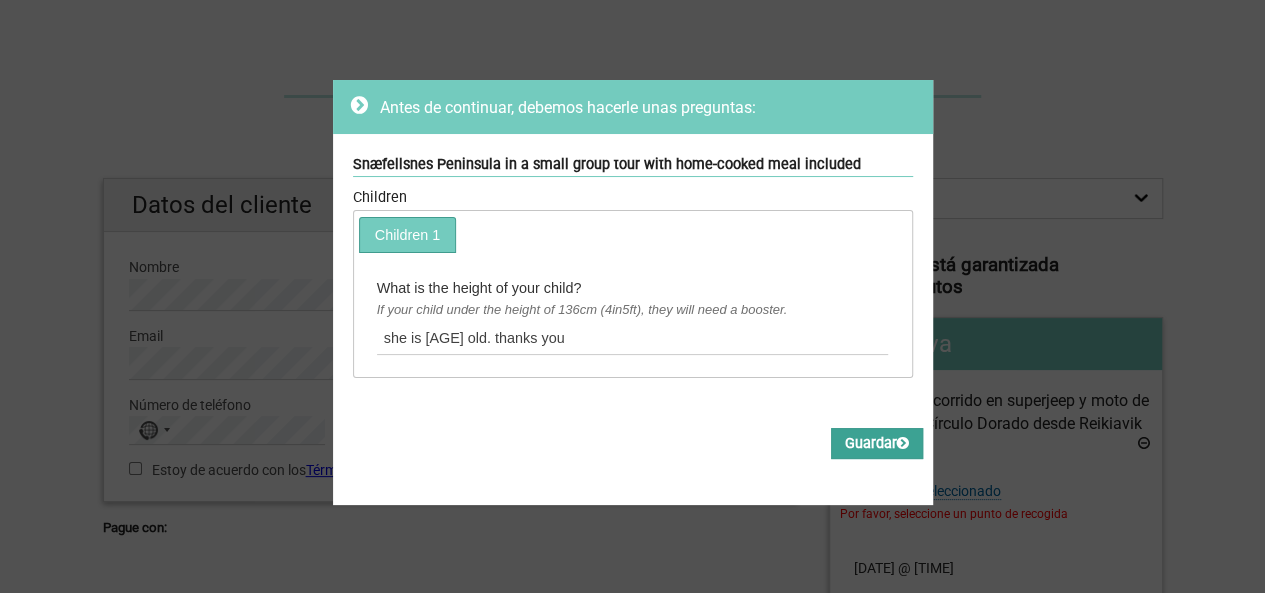 click on "Guardar" at bounding box center (877, 443) 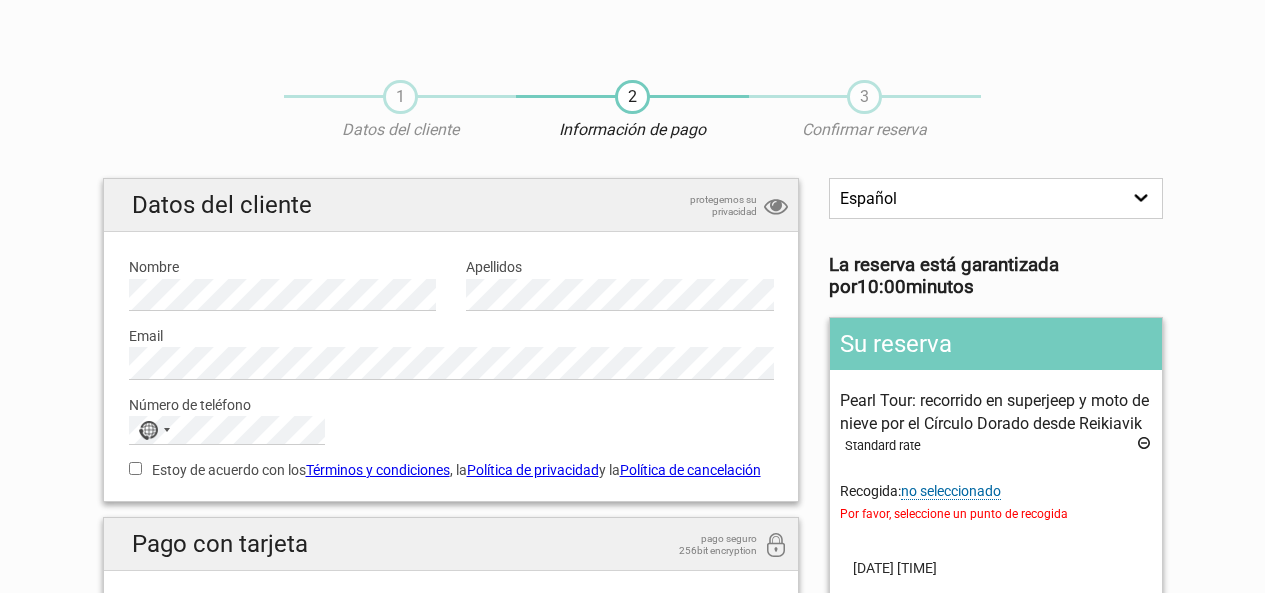 scroll, scrollTop: 0, scrollLeft: 0, axis: both 